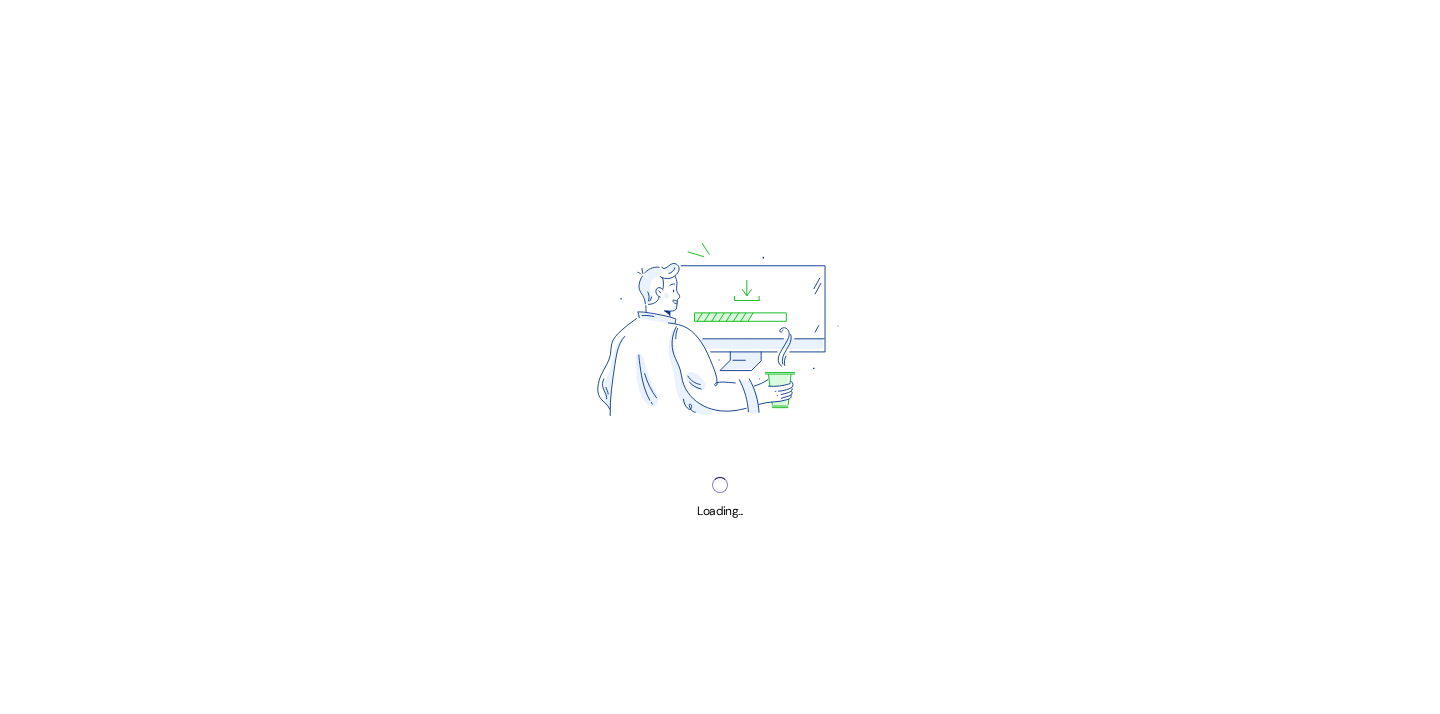 scroll, scrollTop: 0, scrollLeft: 0, axis: both 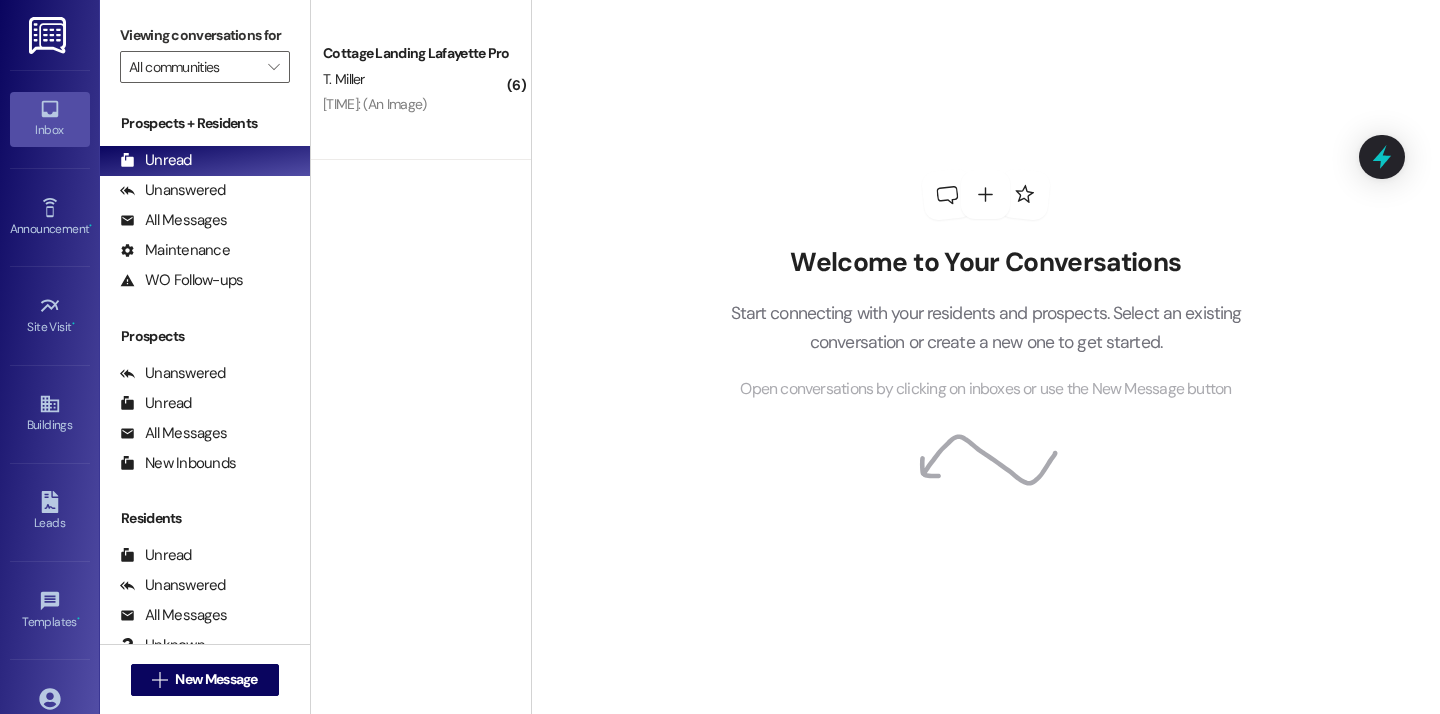 click on "Welcome to Your Conversations Start connecting with your residents and prospects. Select an existing conversation or create a new one to get started. Open conversations by clicking on inboxes or use the New Message button" at bounding box center [985, 357] 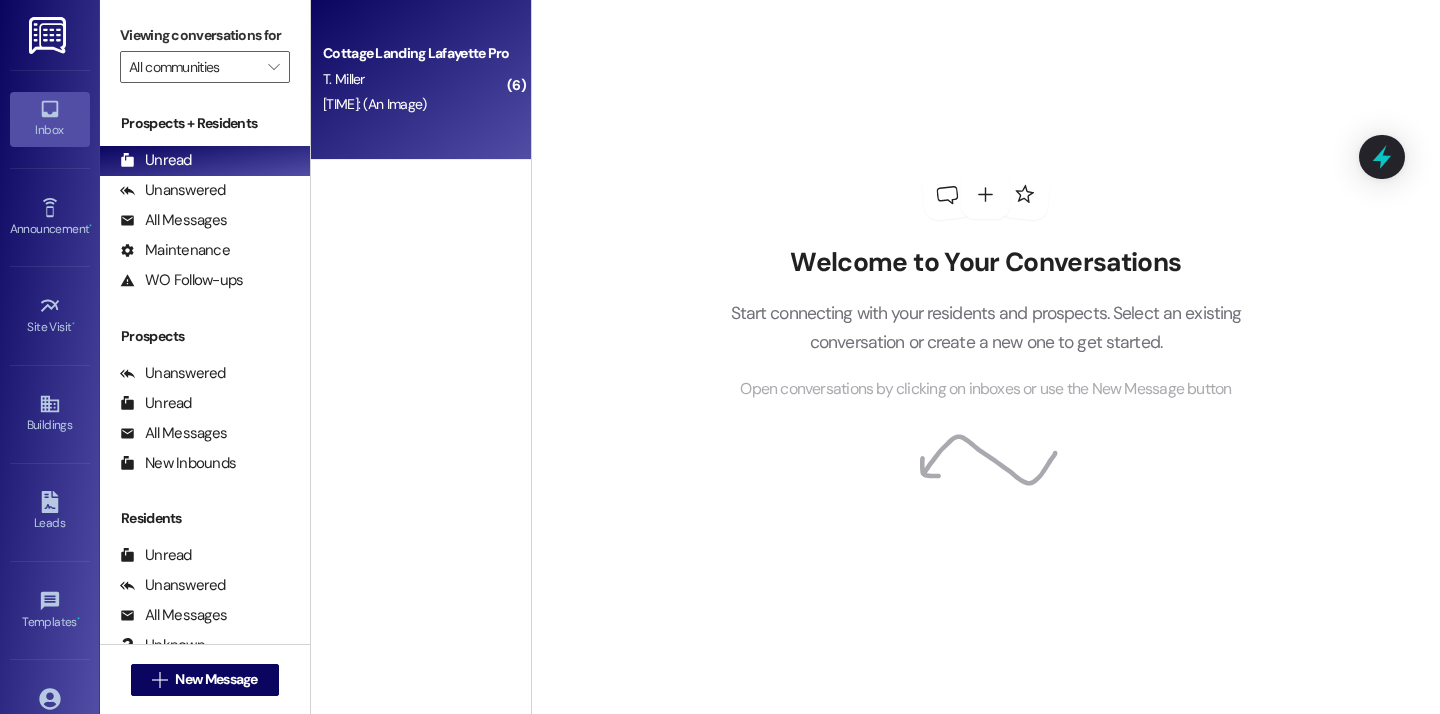 click on "Cottage Landing Lafayette Prospect T. Miller 7:05 AM: (An Image) 7:05 AM: (An Image)" at bounding box center (421, 80) 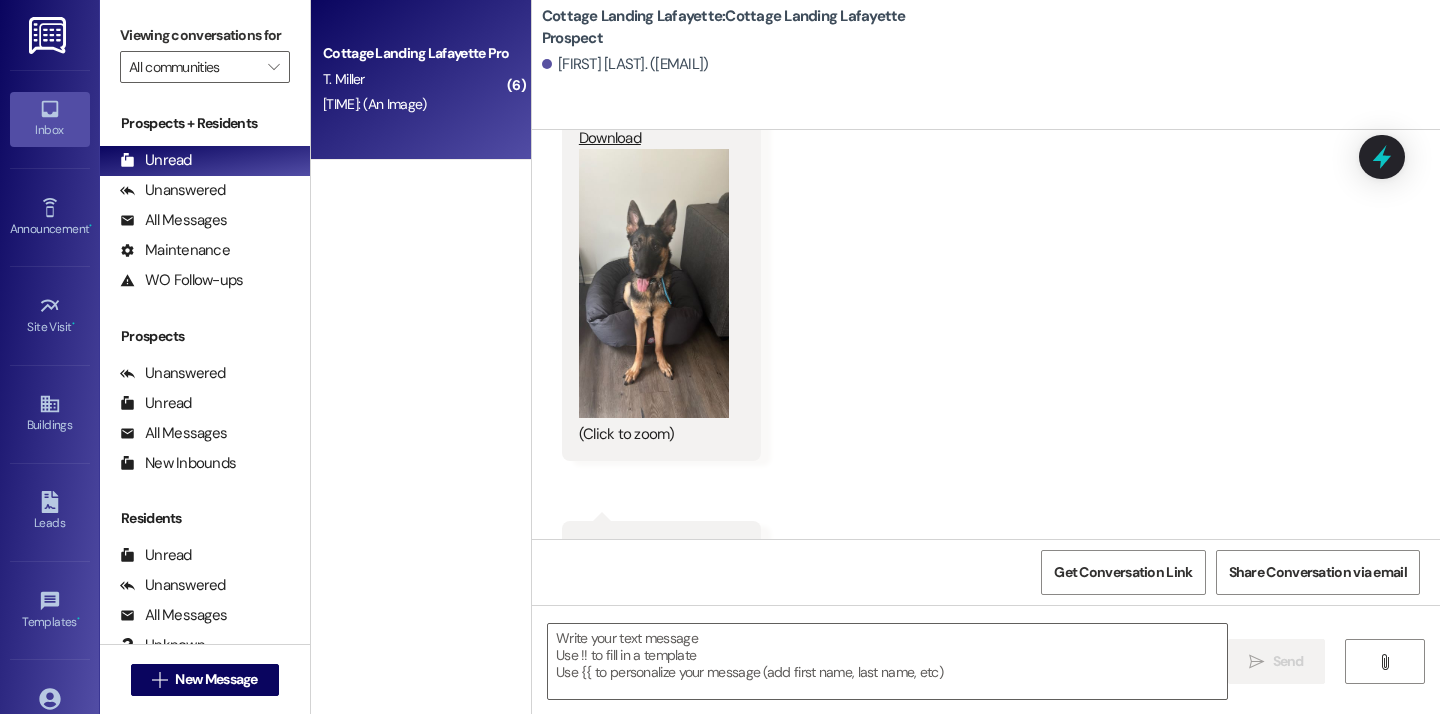 scroll, scrollTop: 976, scrollLeft: 0, axis: vertical 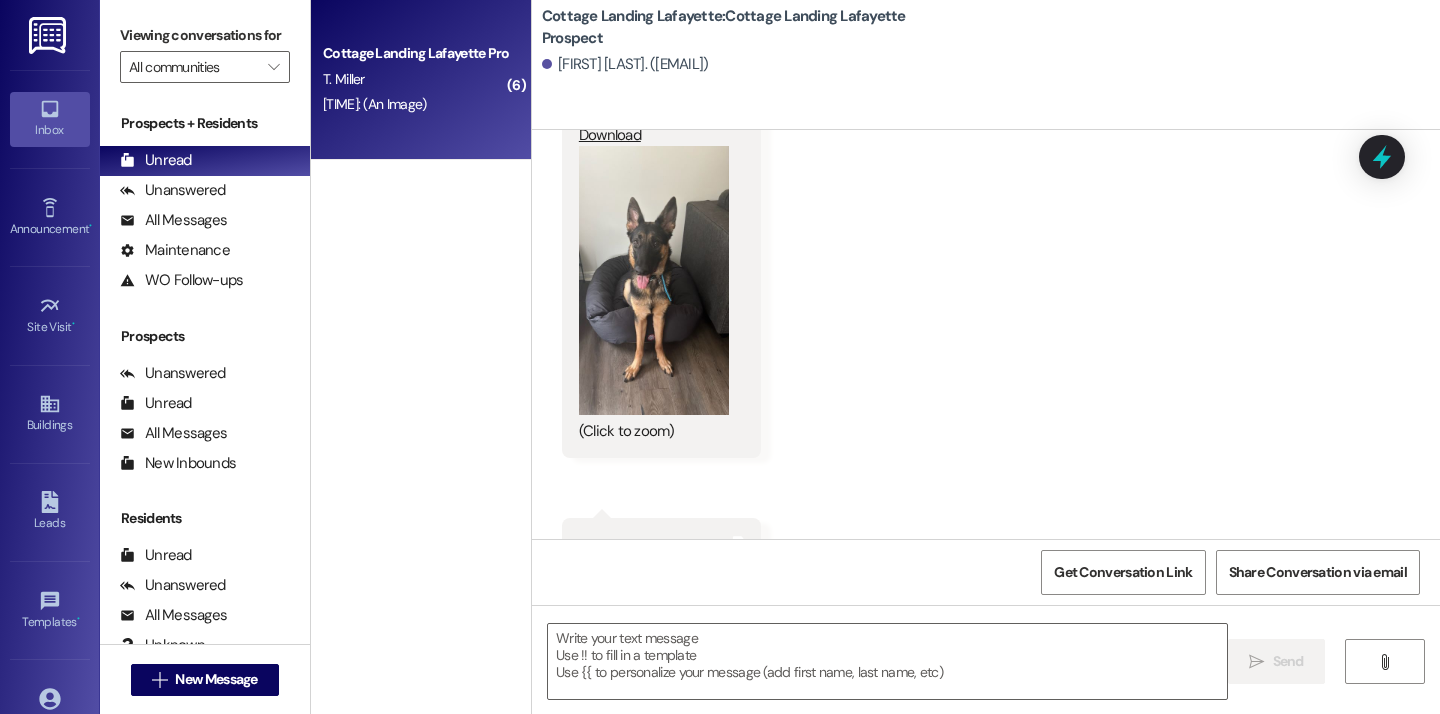 click at bounding box center (654, 280) 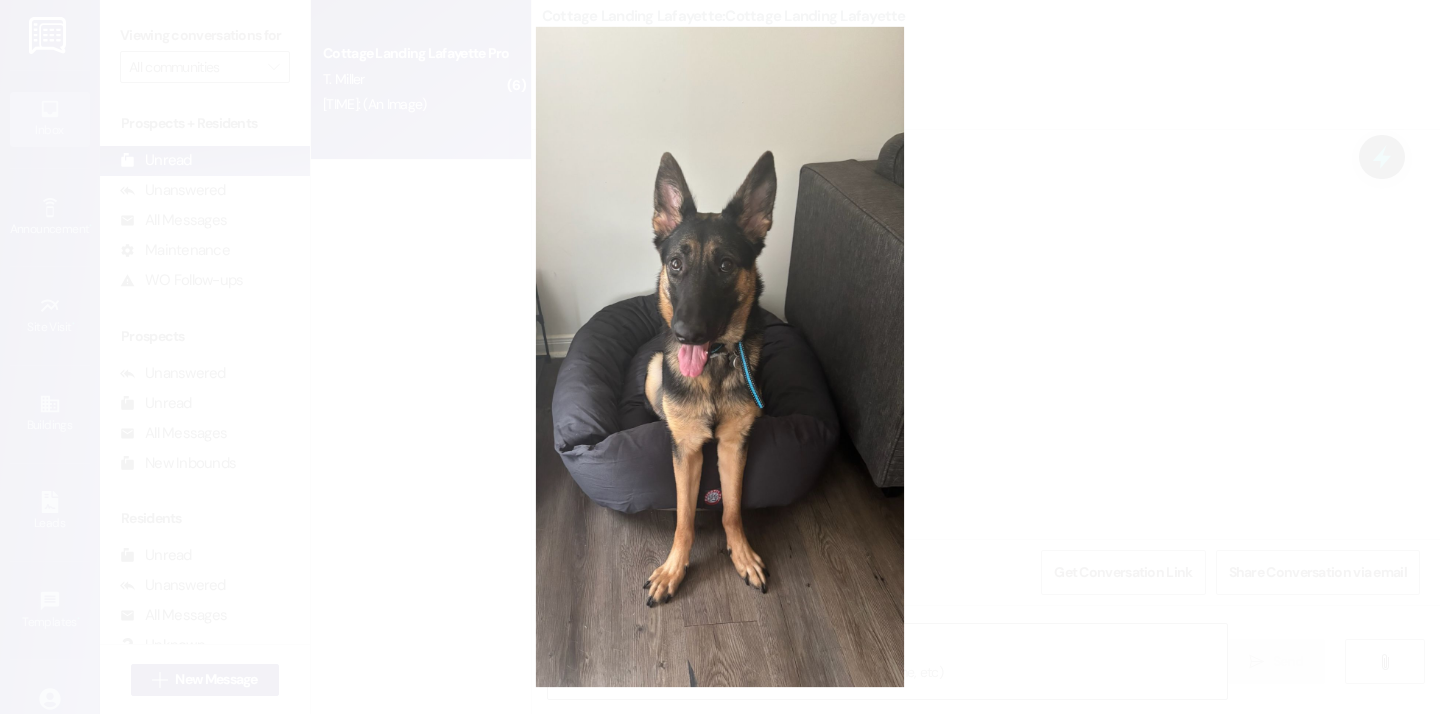 type 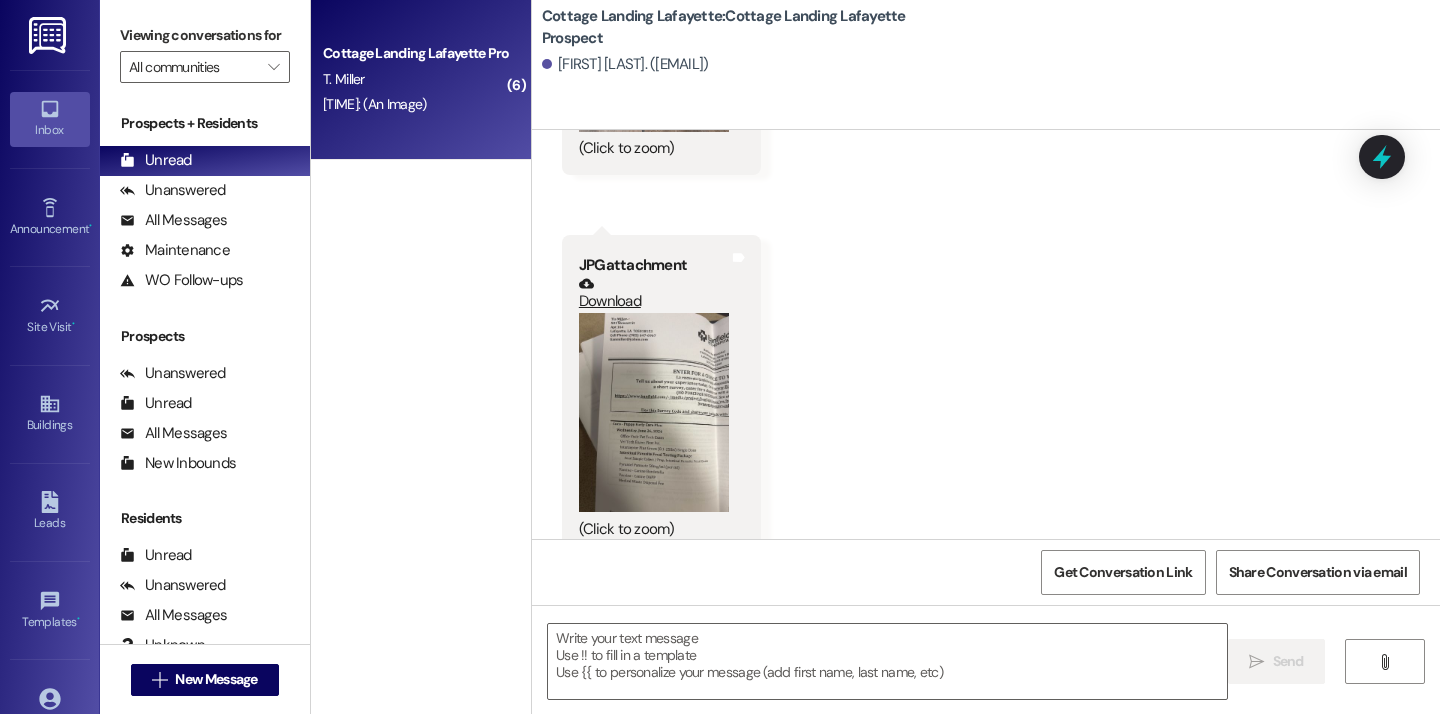 scroll, scrollTop: 1260, scrollLeft: 0, axis: vertical 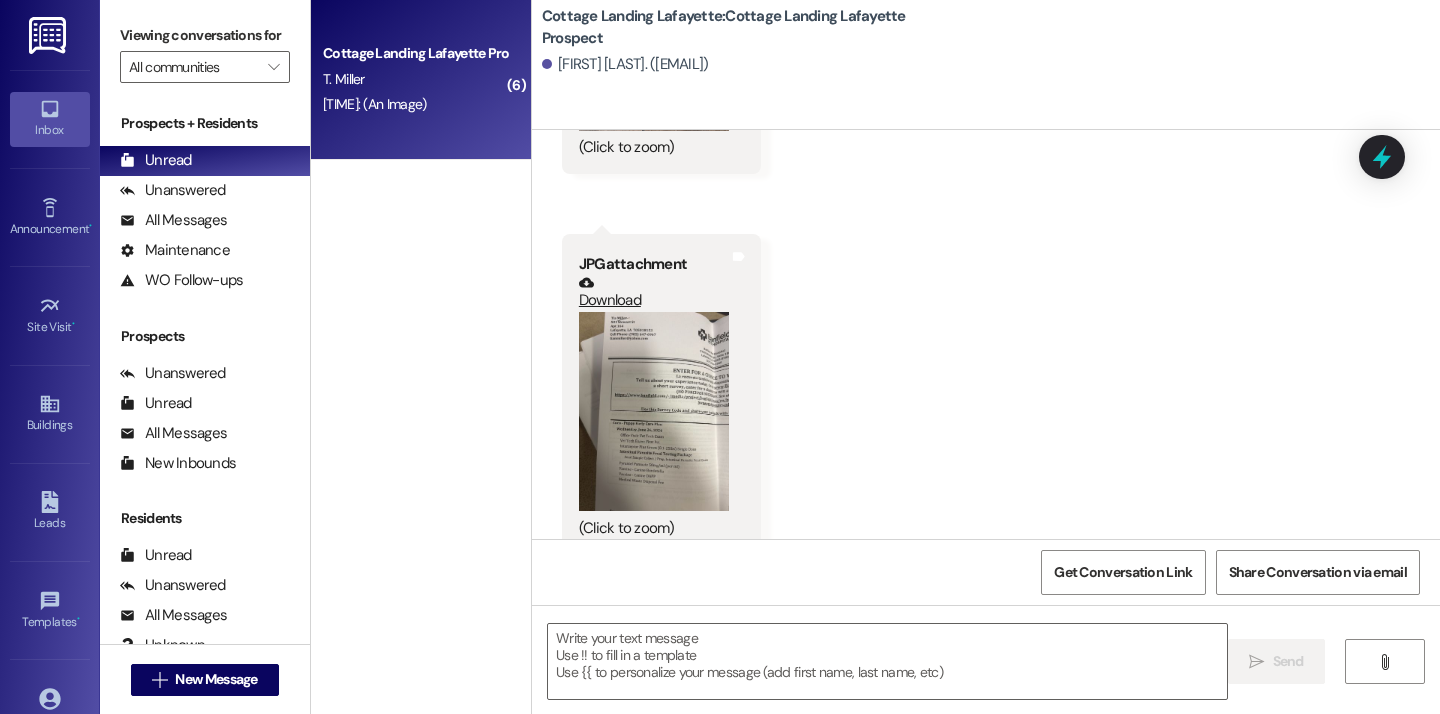click at bounding box center [654, 412] 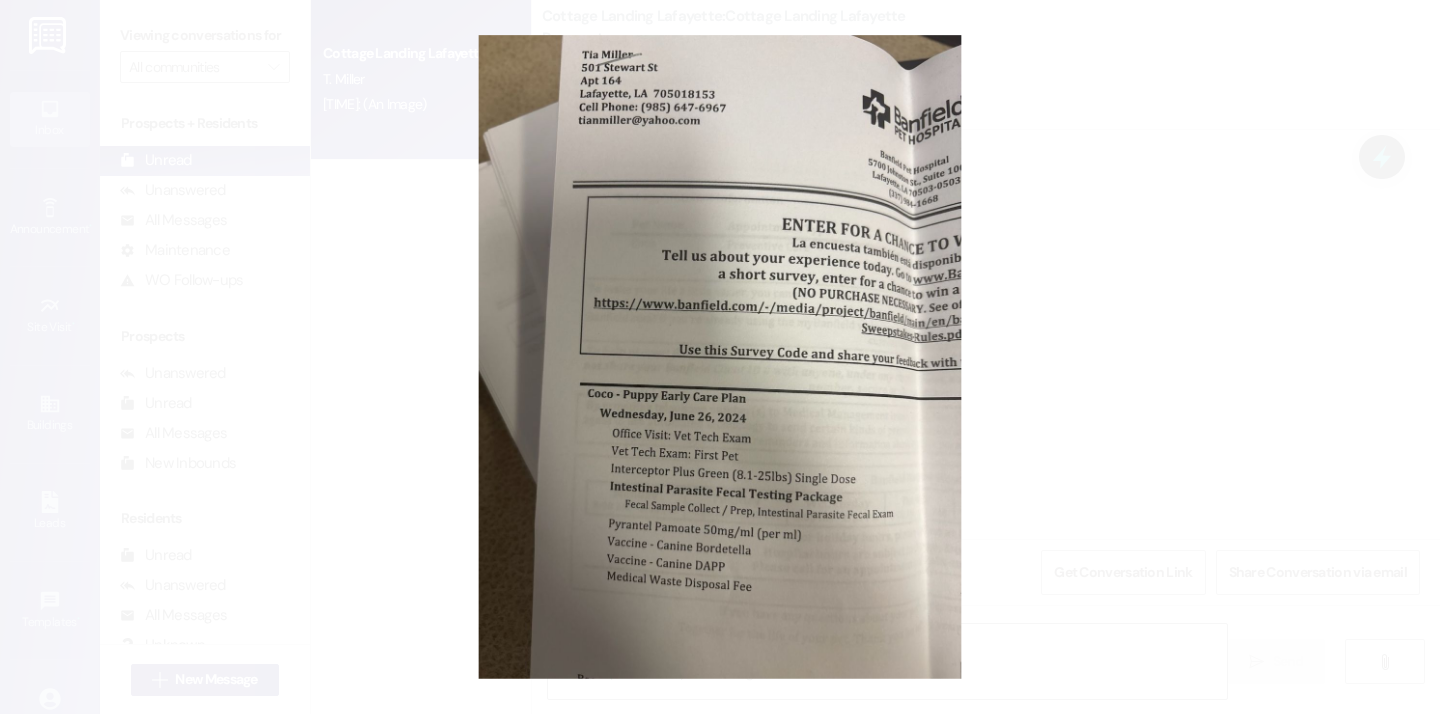 click at bounding box center (720, 357) 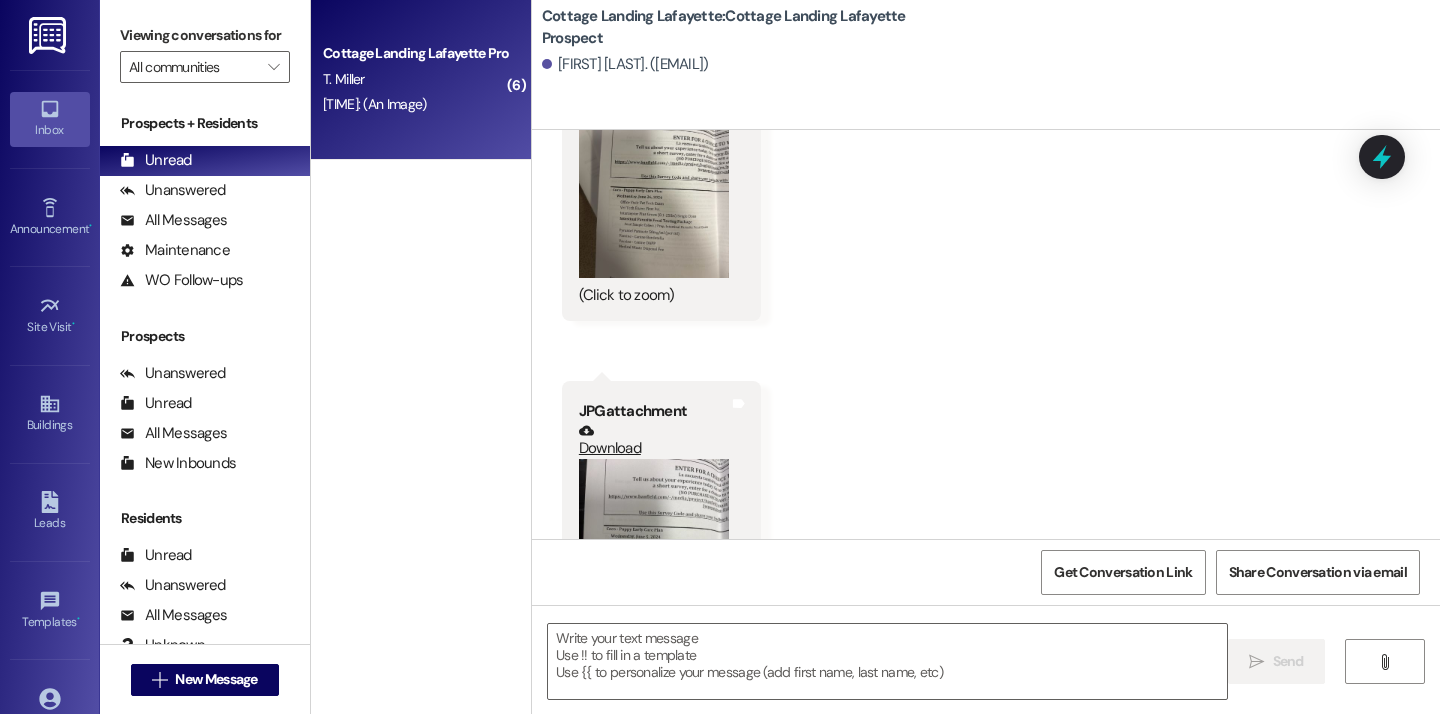 scroll, scrollTop: 1693, scrollLeft: 0, axis: vertical 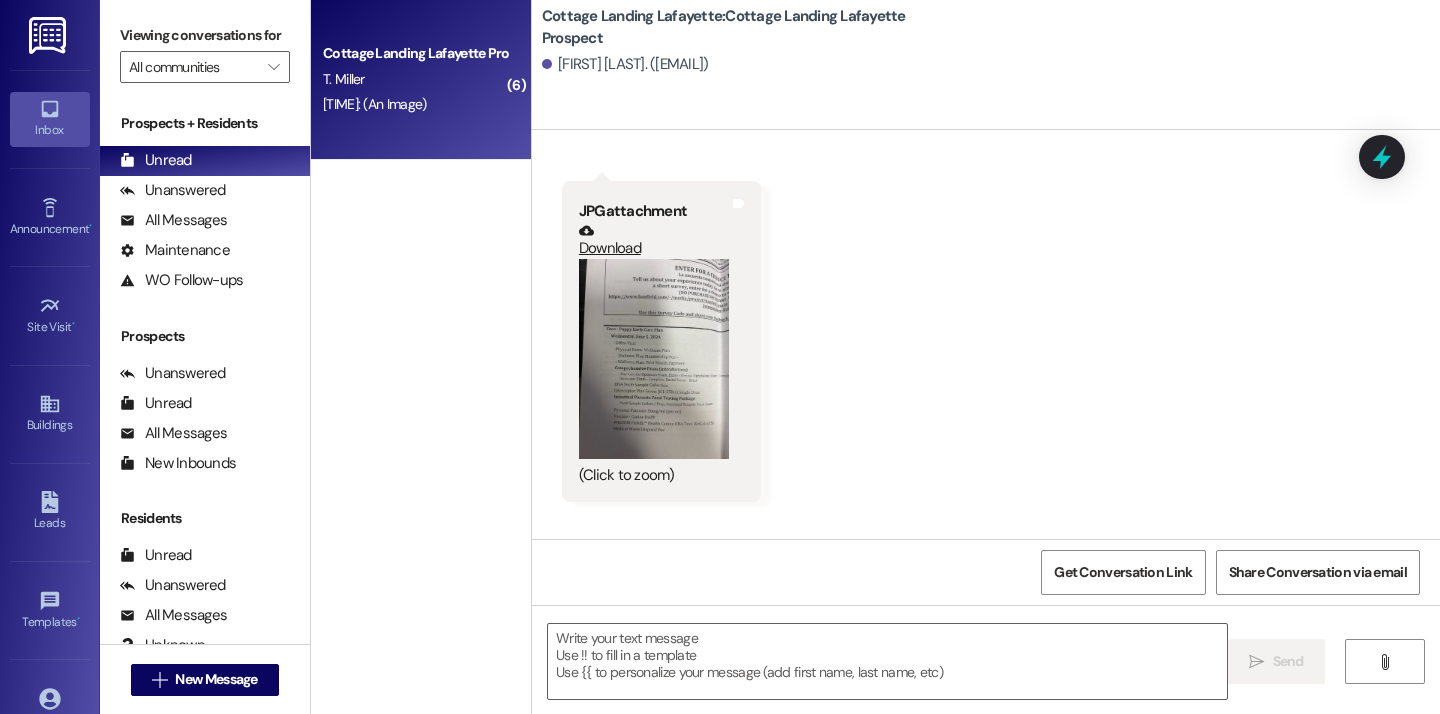 click at bounding box center (654, 359) 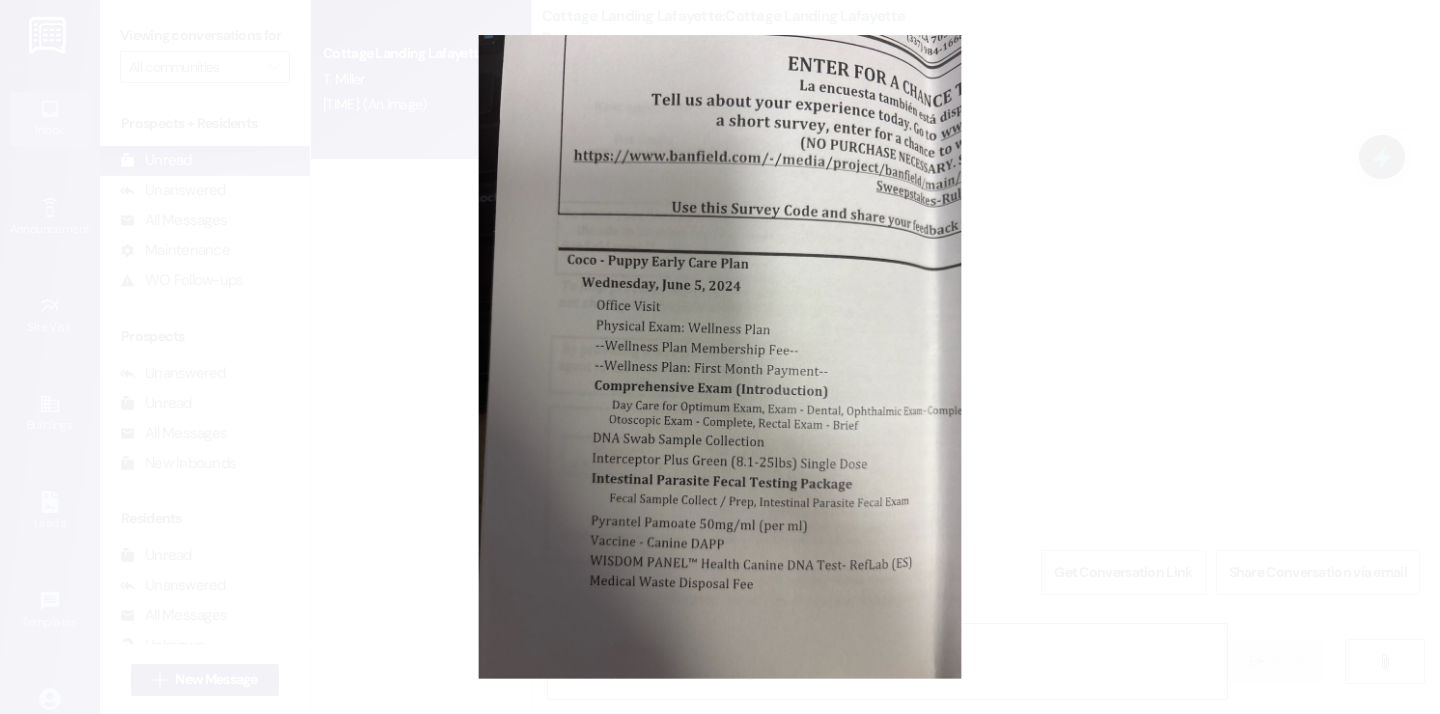 click at bounding box center [720, 357] 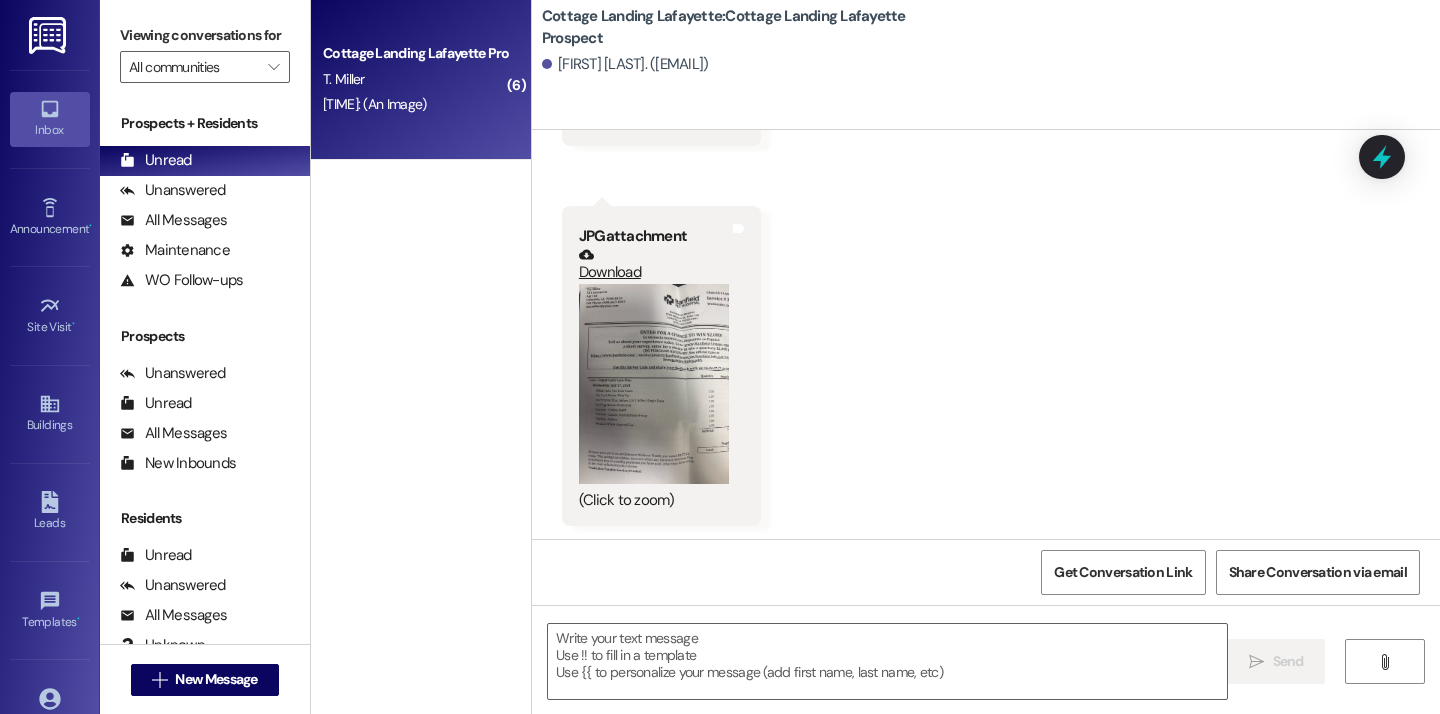scroll, scrollTop: 2133, scrollLeft: 0, axis: vertical 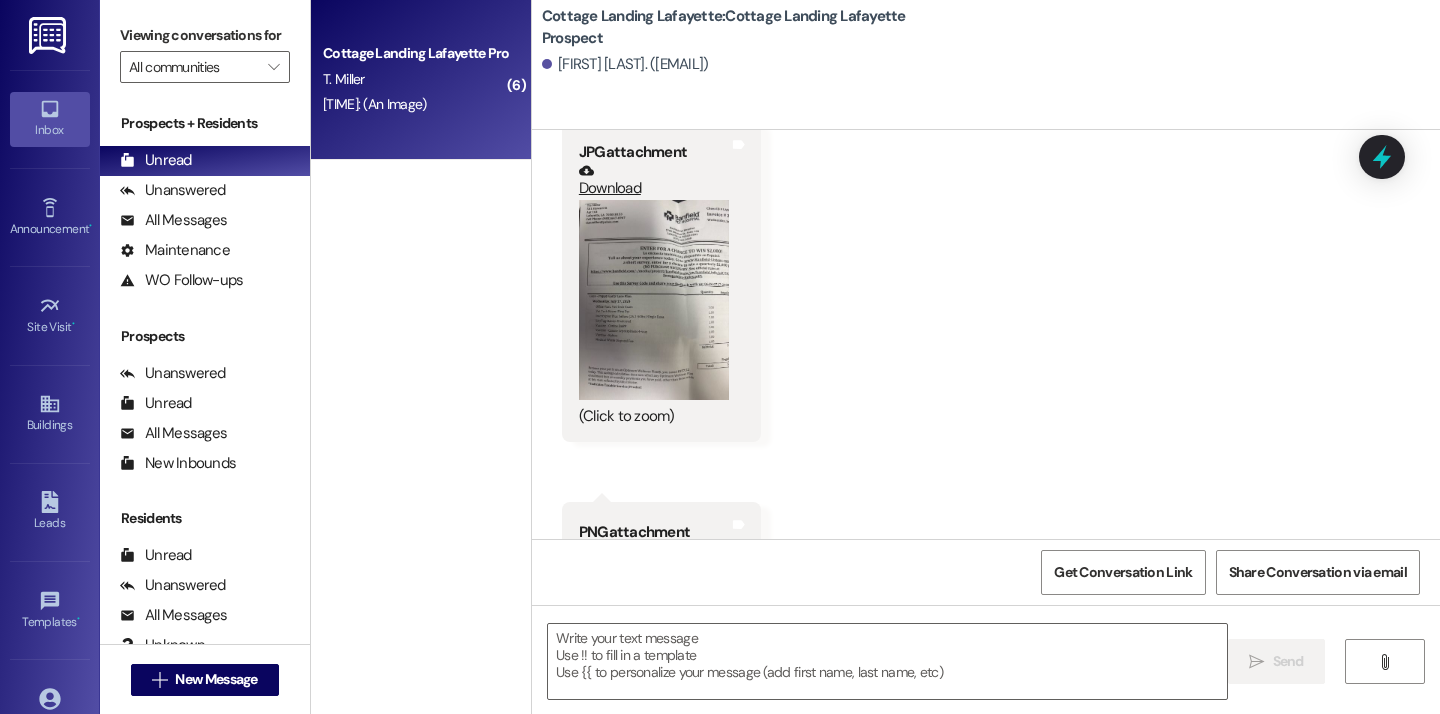 click at bounding box center (654, 300) 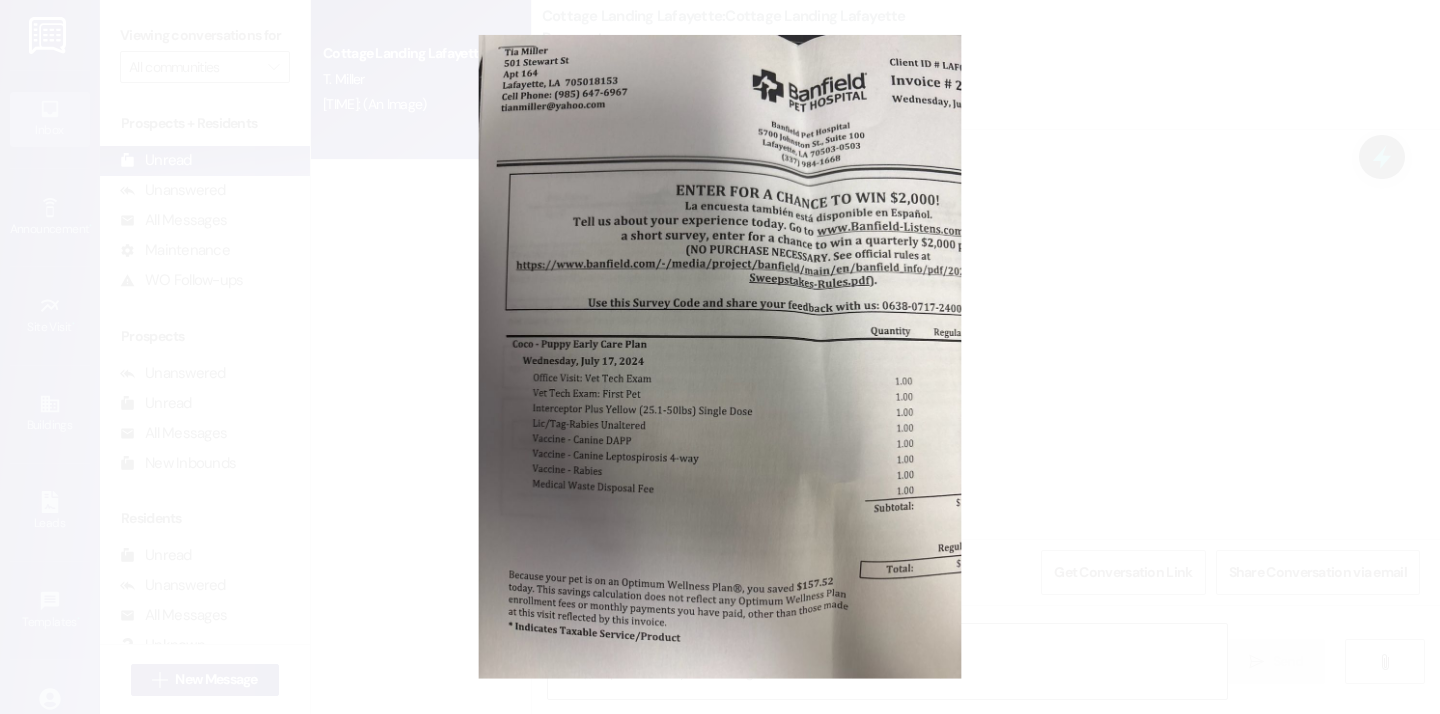 click at bounding box center (720, 357) 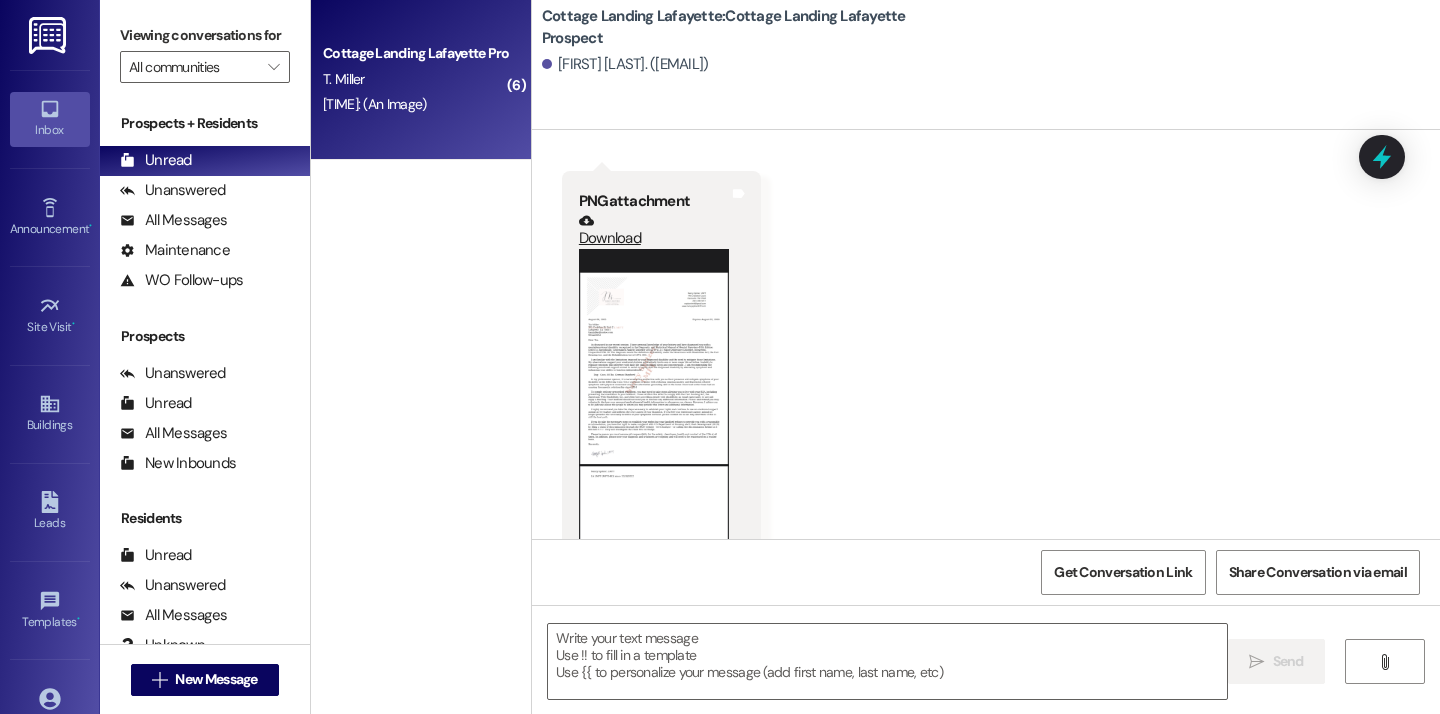 scroll, scrollTop: 2464, scrollLeft: 0, axis: vertical 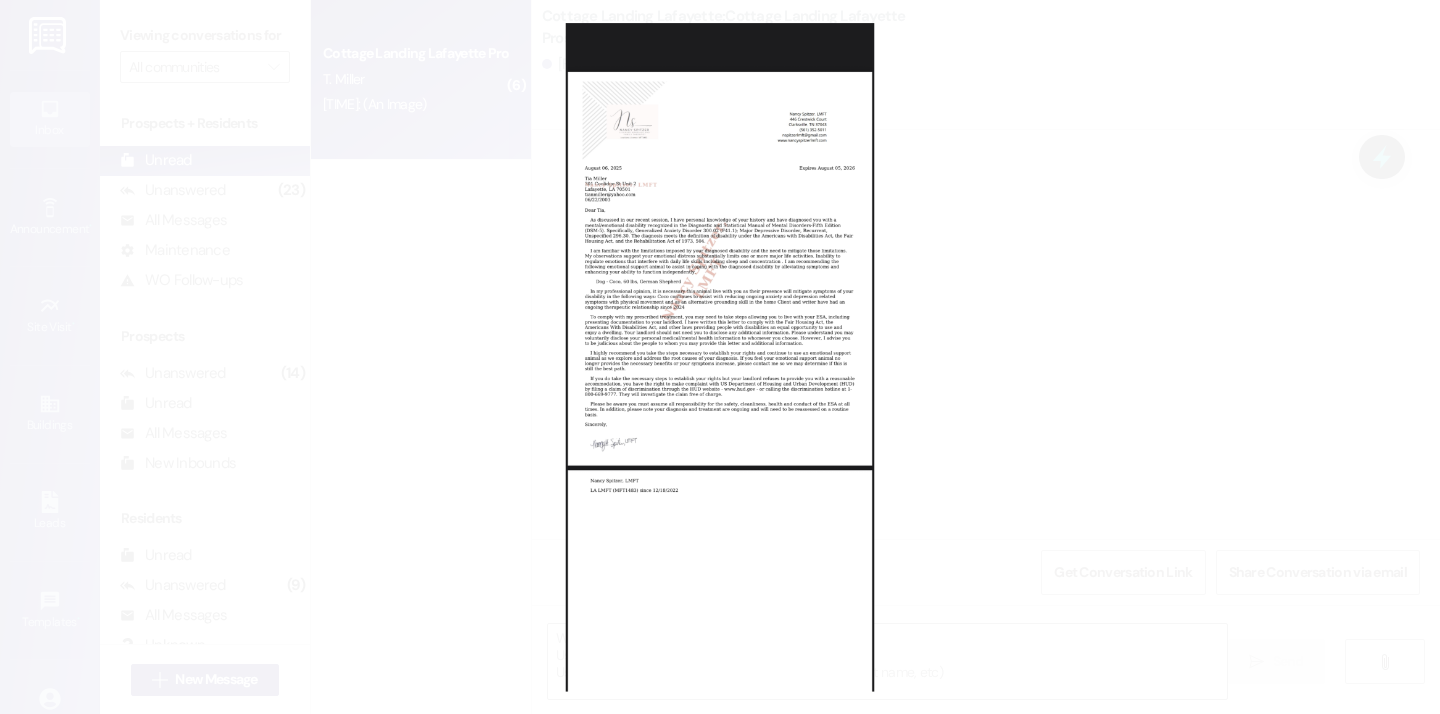 type 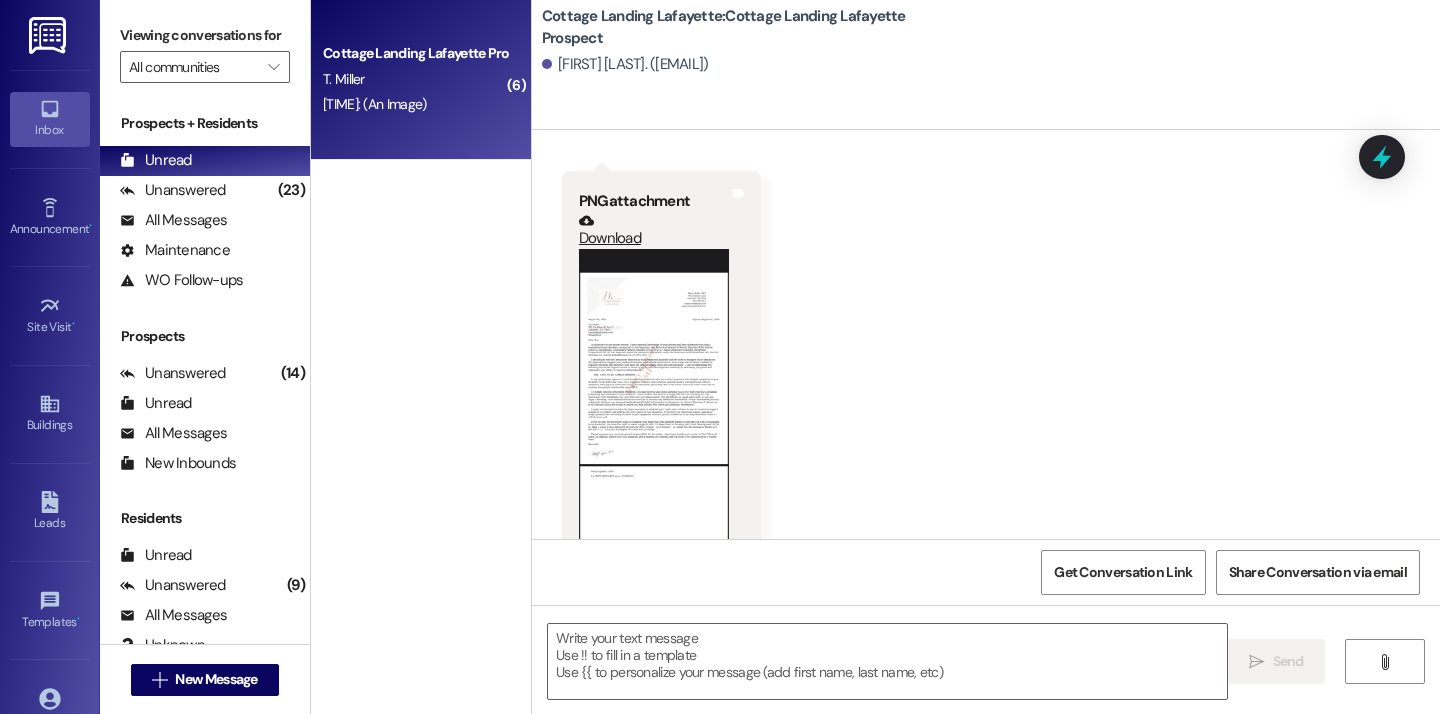 scroll, scrollTop: 2936, scrollLeft: 0, axis: vertical 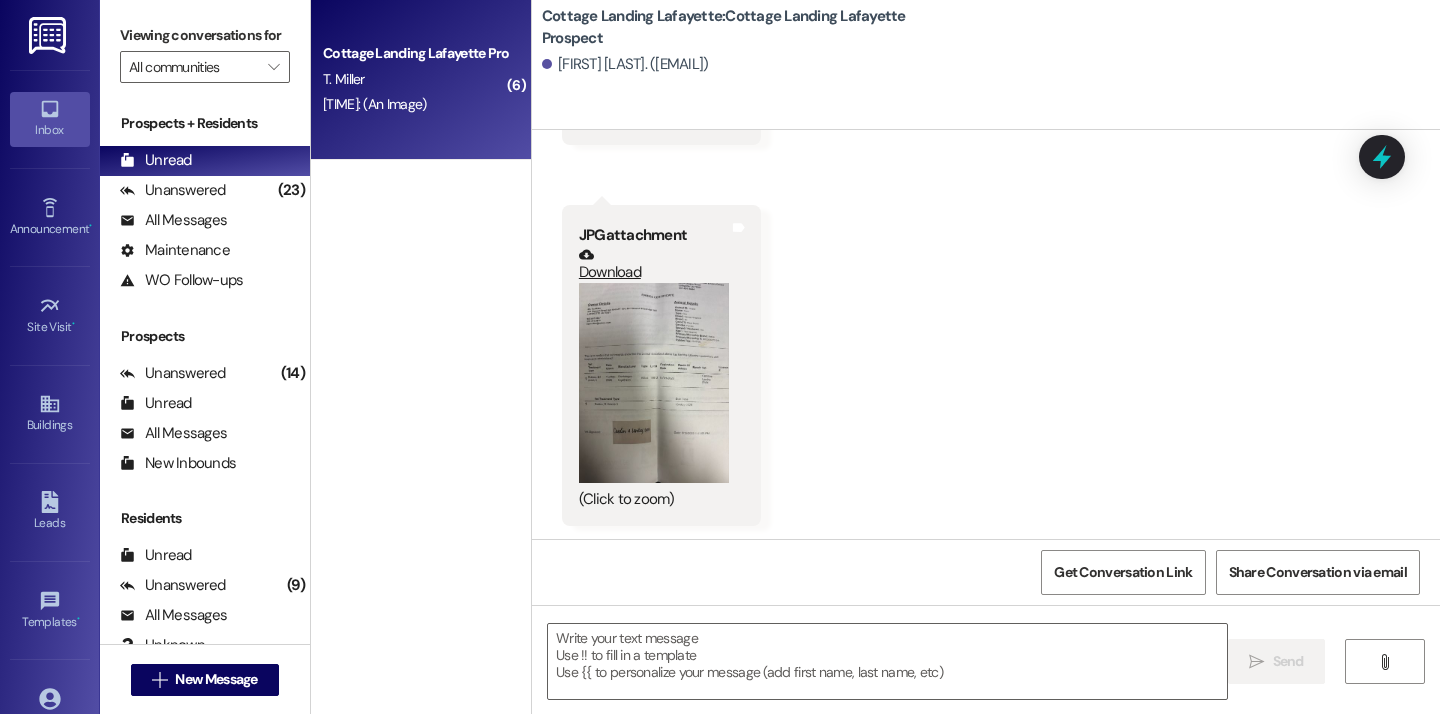 click at bounding box center (654, 383) 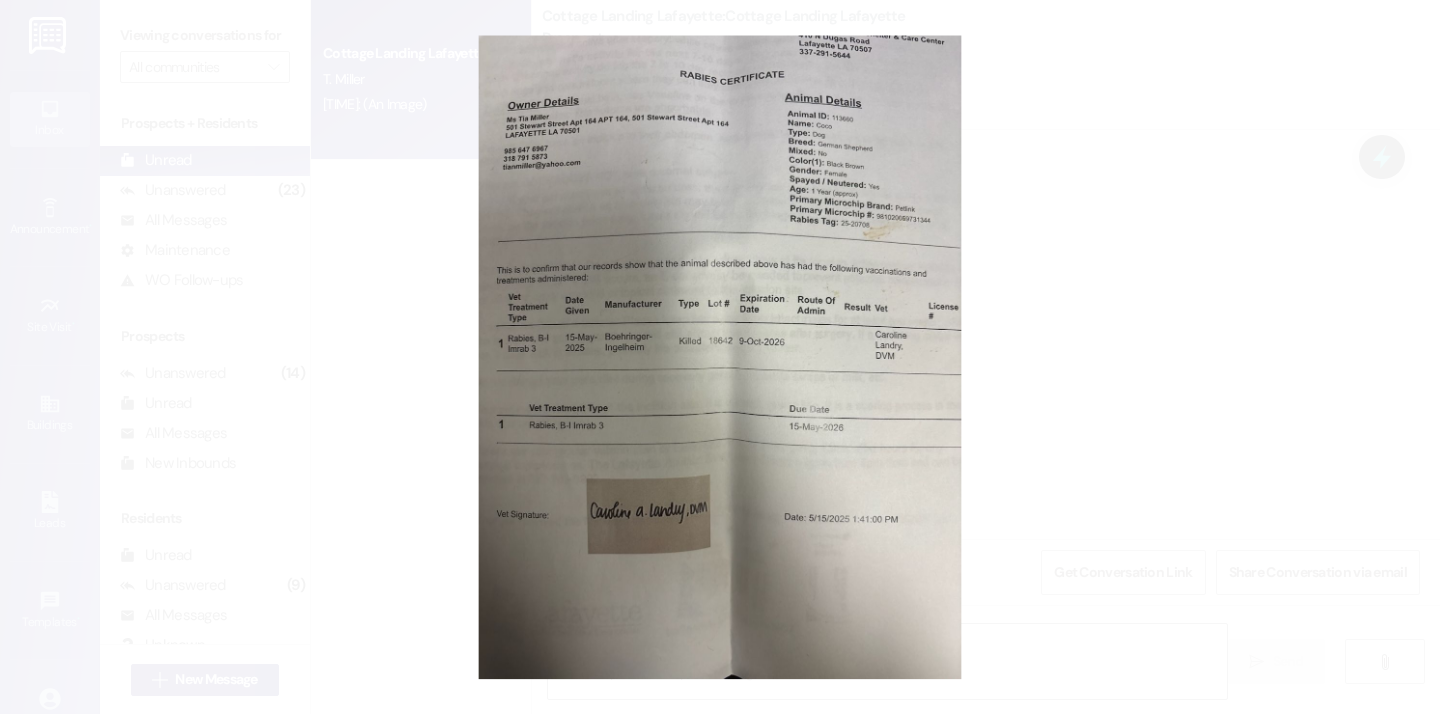 click at bounding box center (720, 357) 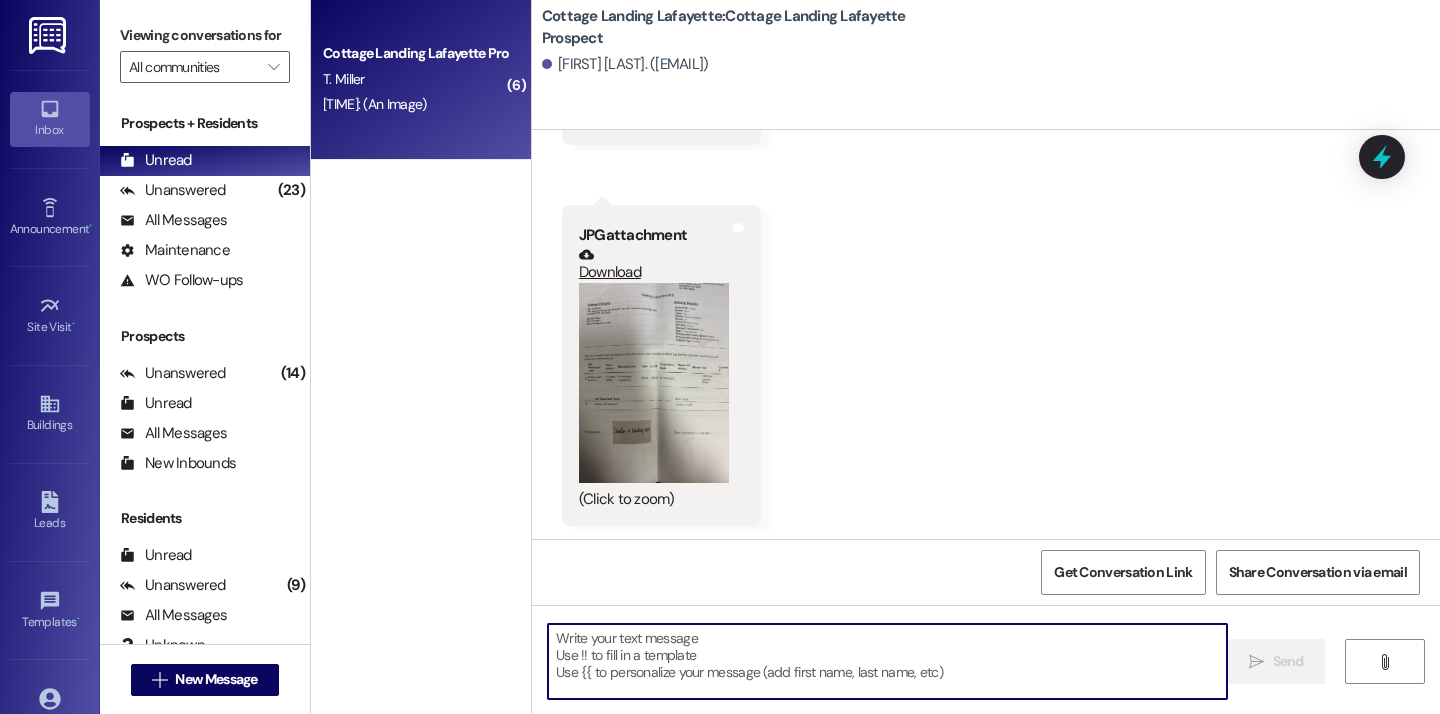 click at bounding box center (887, 661) 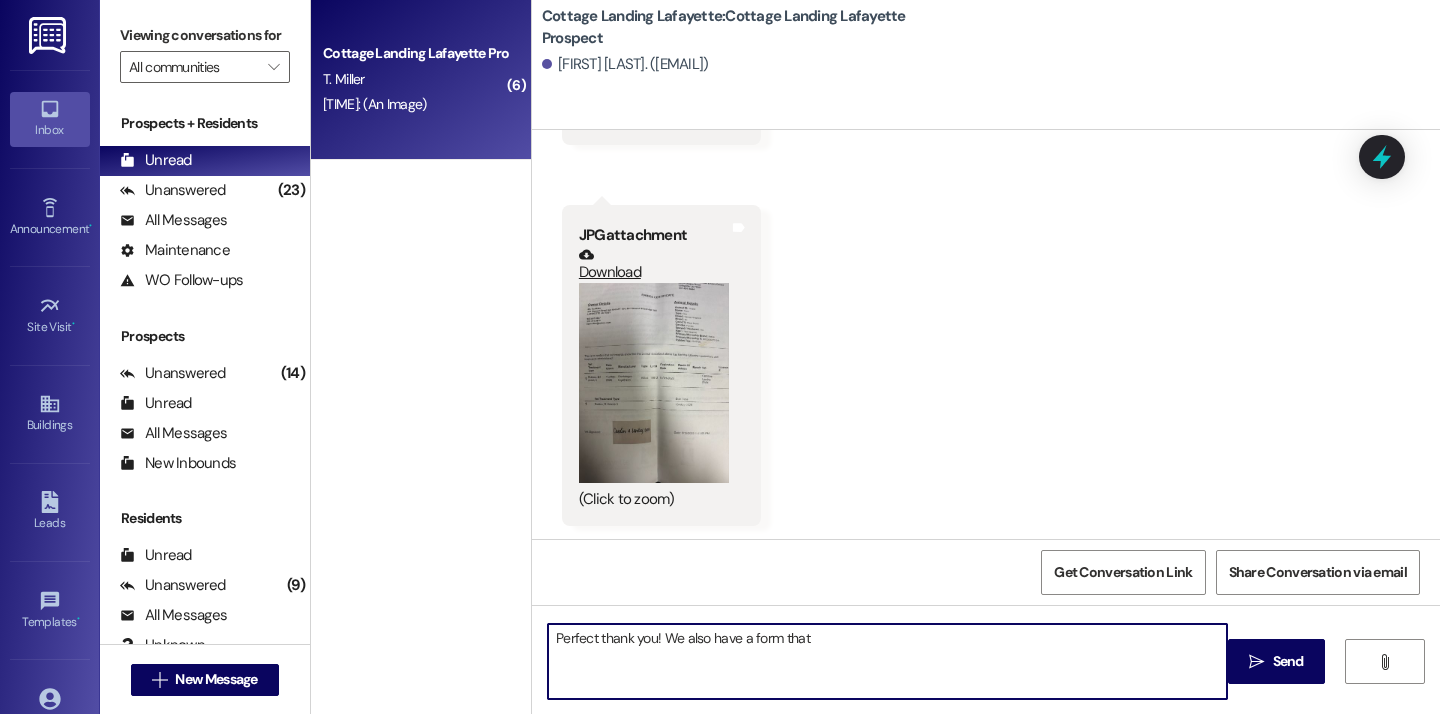 type on "Perfect thank you! We also have a form that" 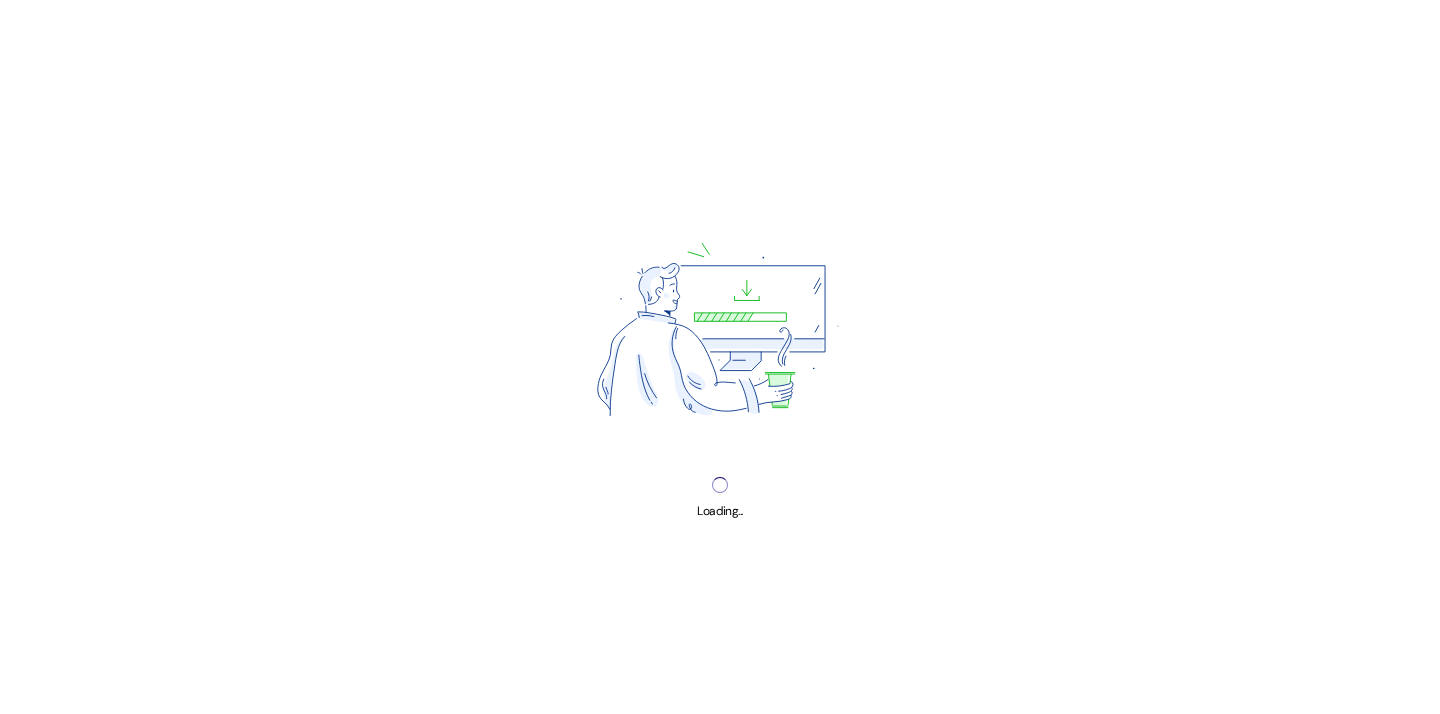 scroll, scrollTop: 0, scrollLeft: 0, axis: both 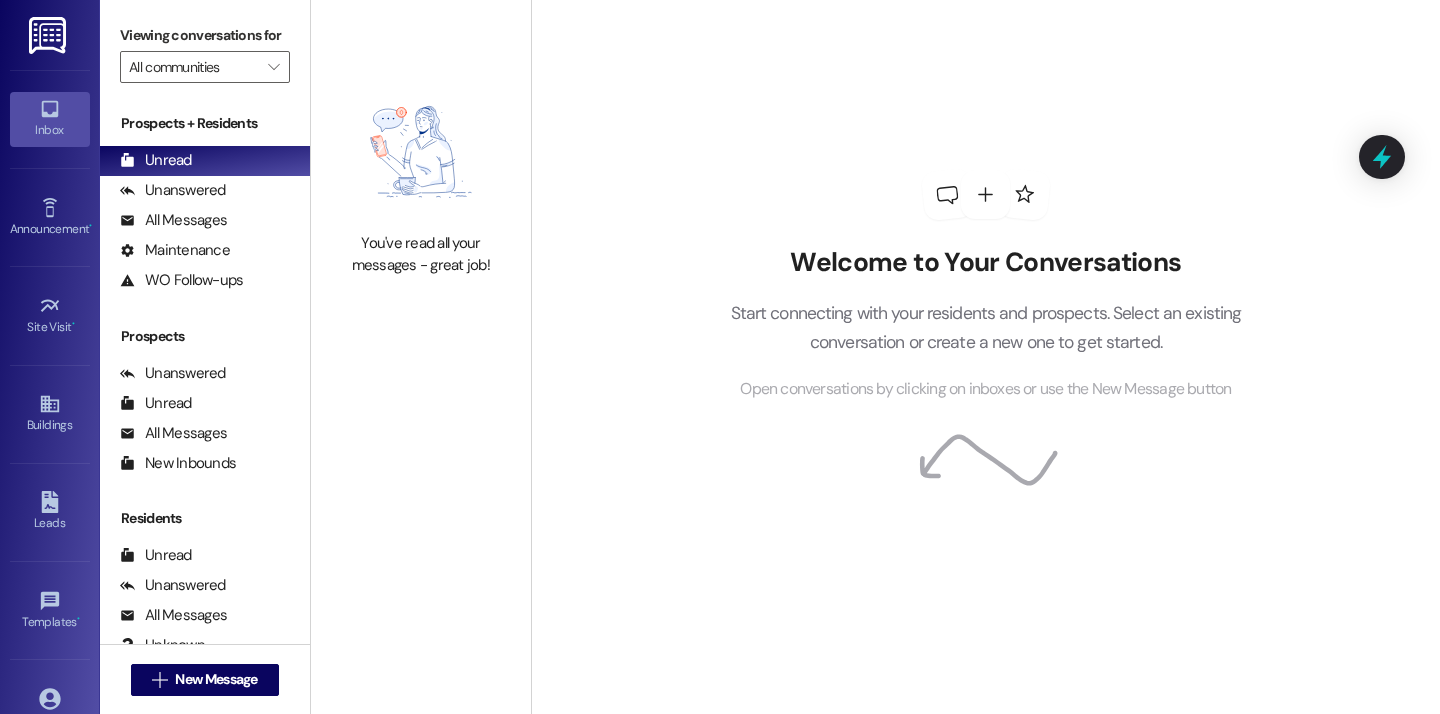 click on "Welcome to Your Conversations Start connecting with your residents and prospects. Select an existing conversation or create a new one to get started. Open conversations by clicking on inboxes or use the New Message button" at bounding box center [985, 357] 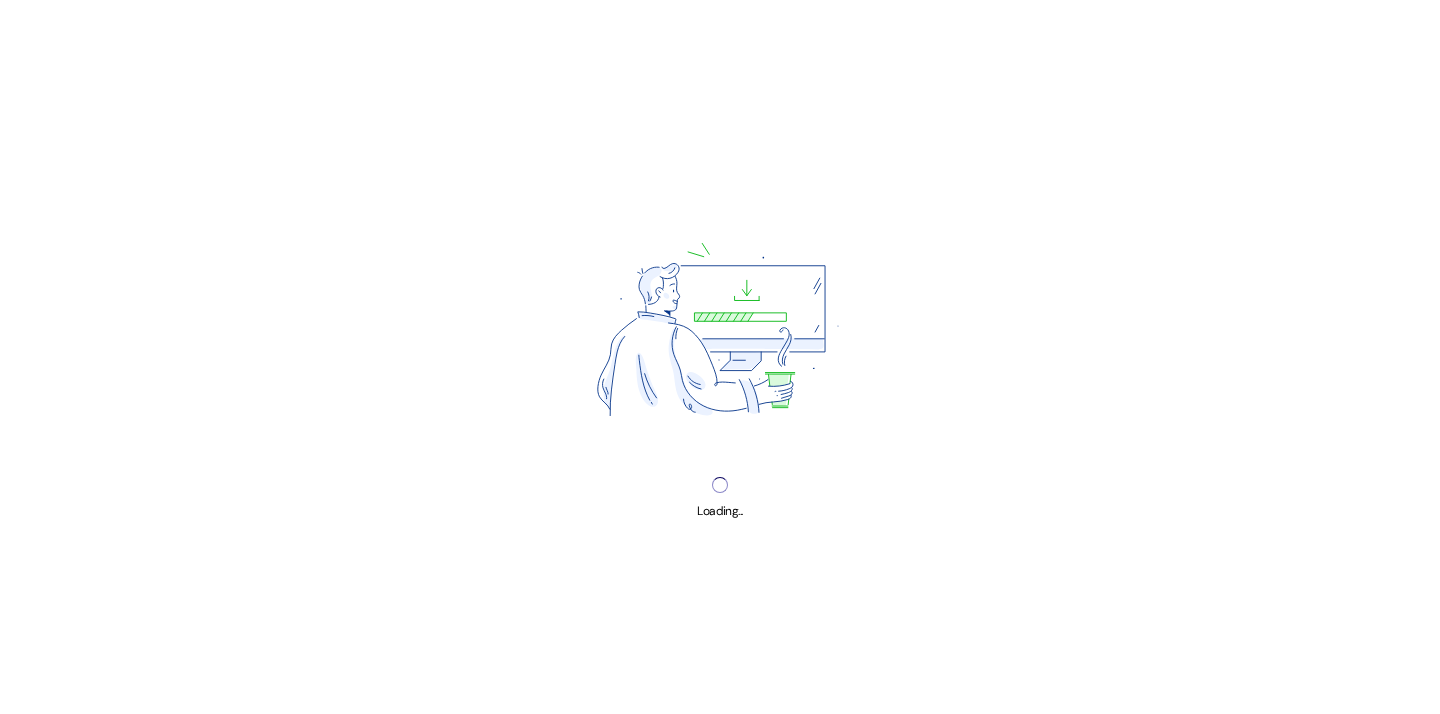 scroll, scrollTop: 0, scrollLeft: 0, axis: both 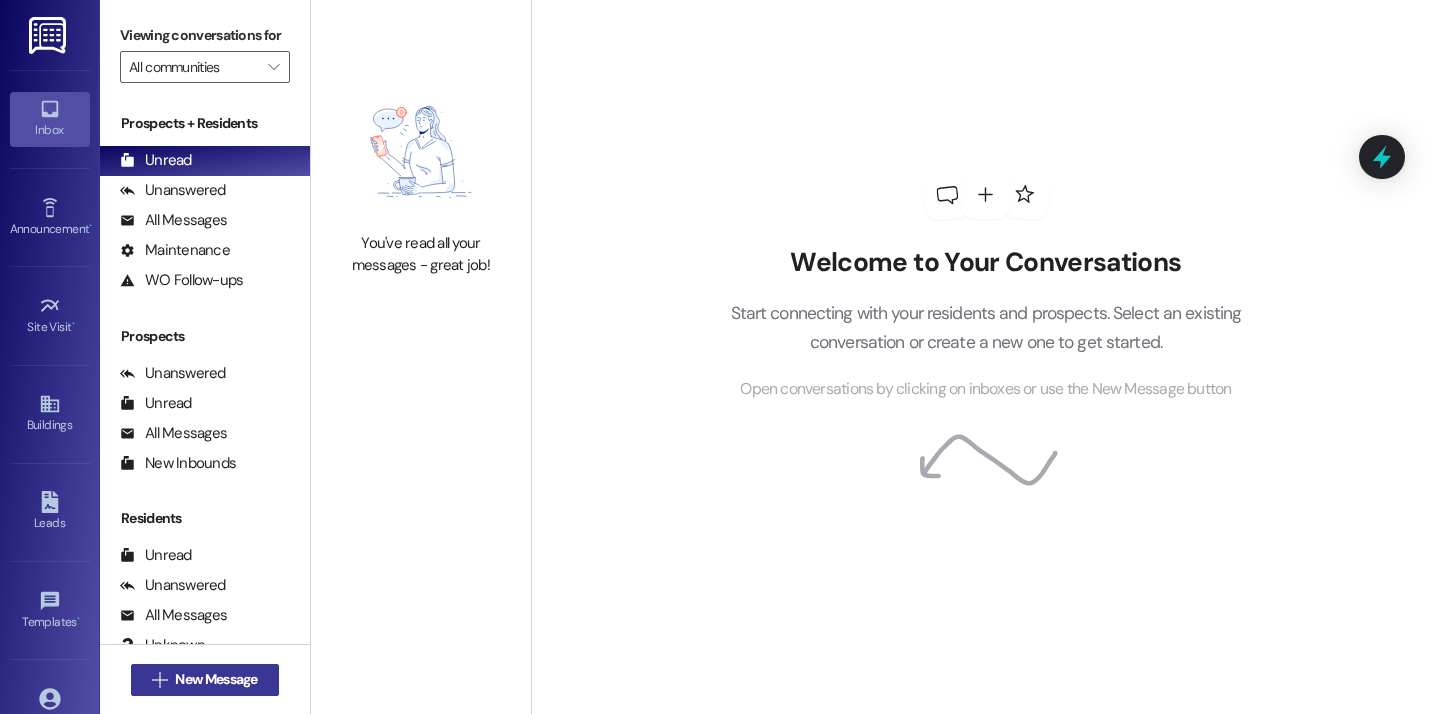 click on "New Message" at bounding box center [216, 679] 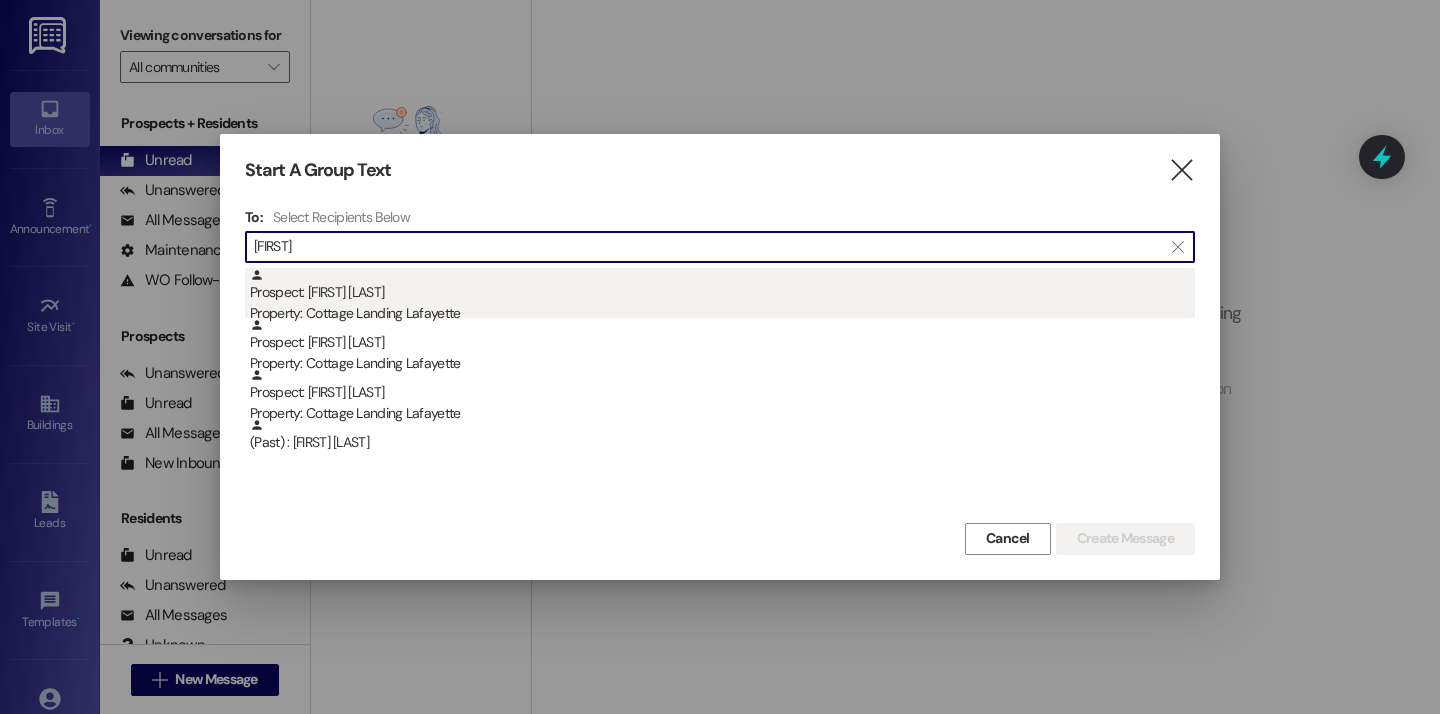 type on "[FIRST]" 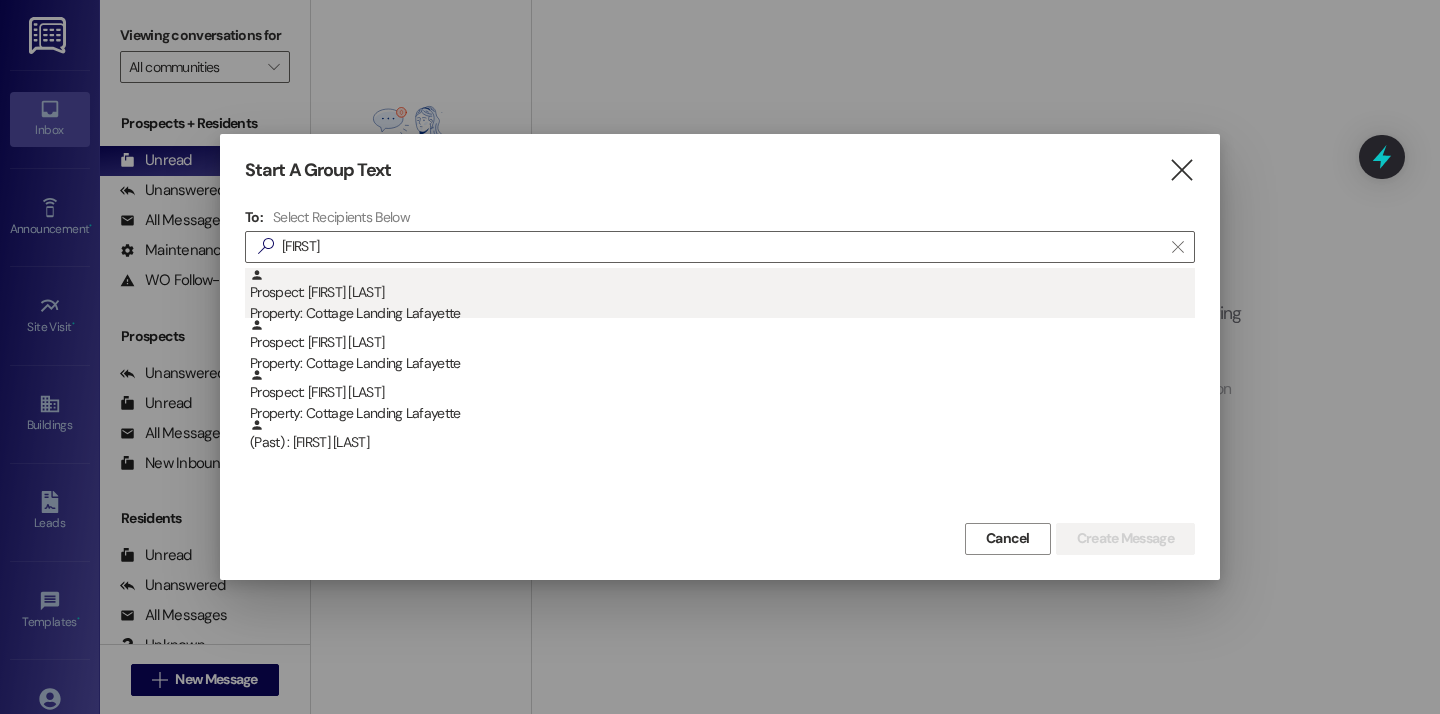 click on "Prospect: Tia Miller Property: Cottage Landing Lafayette" at bounding box center [722, 296] 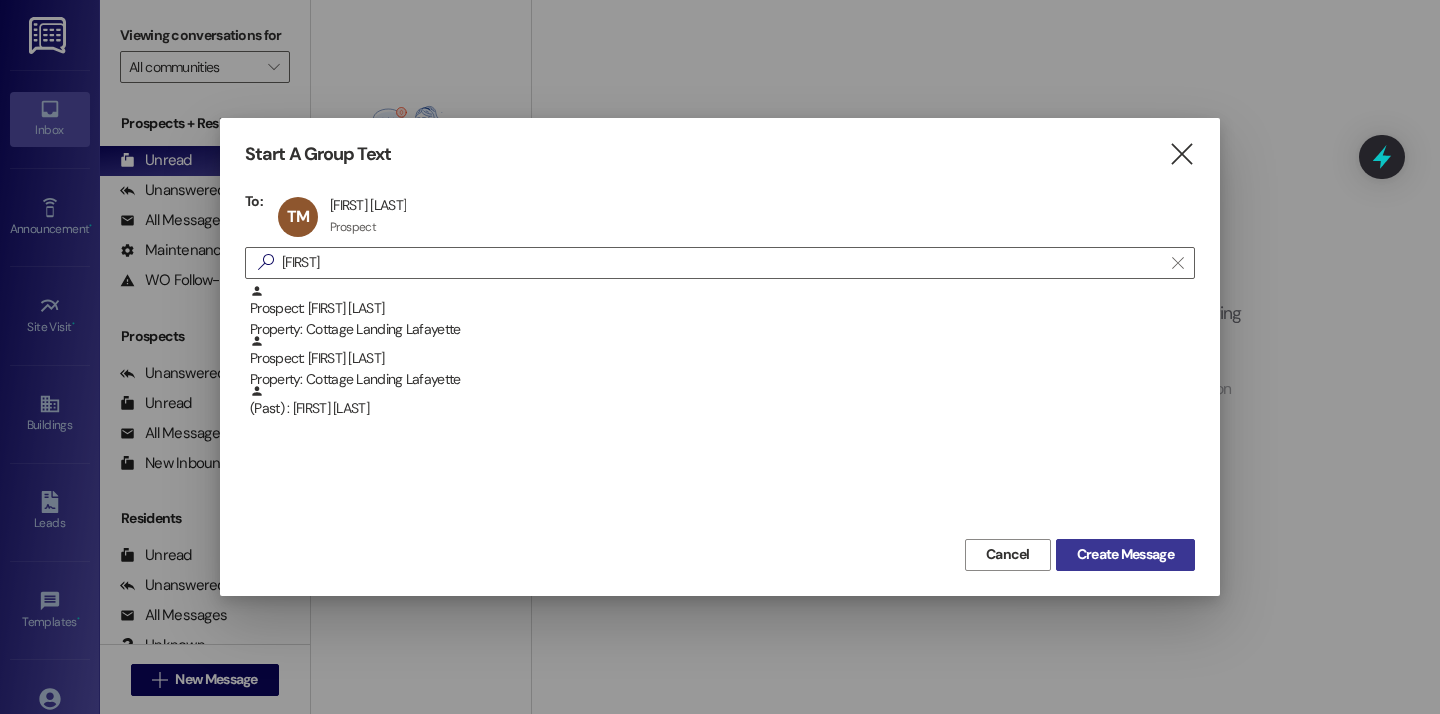 click on "Create Message" at bounding box center (1125, 554) 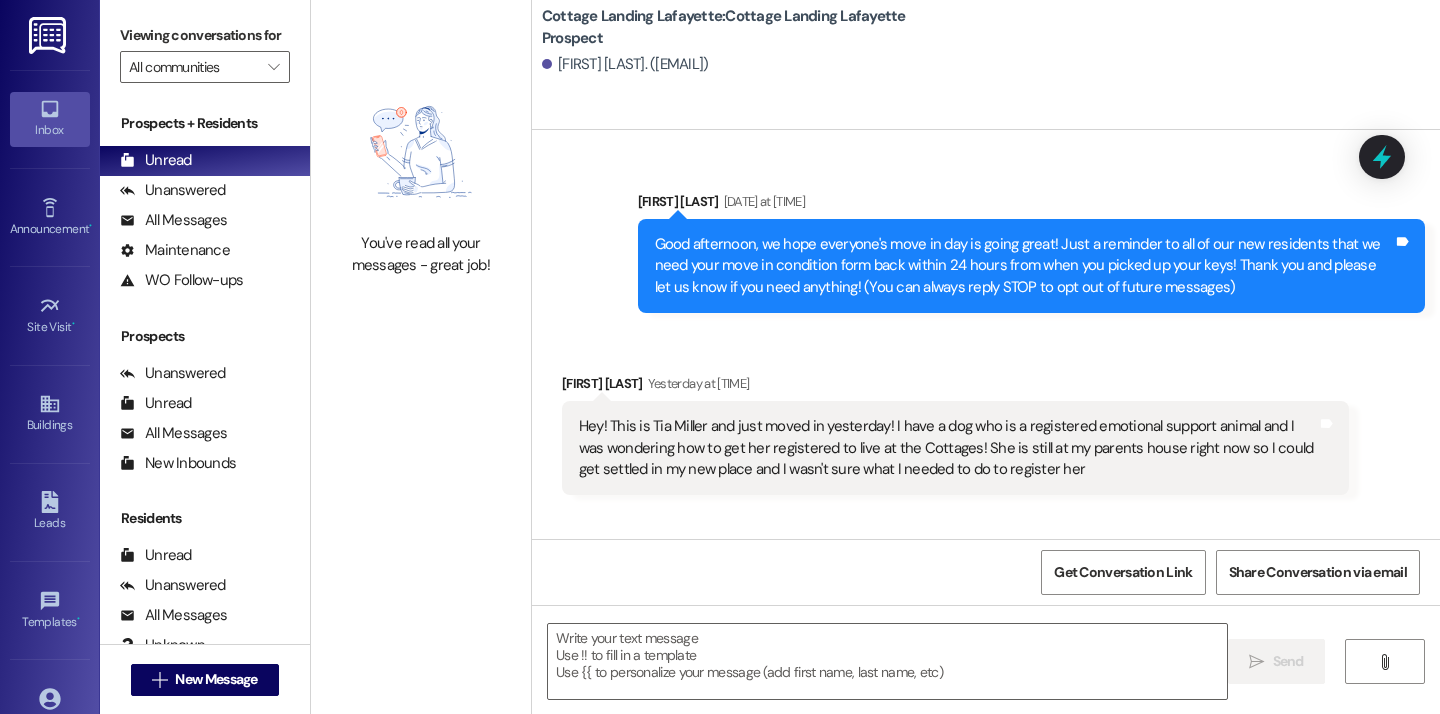 scroll, scrollTop: 2936, scrollLeft: 0, axis: vertical 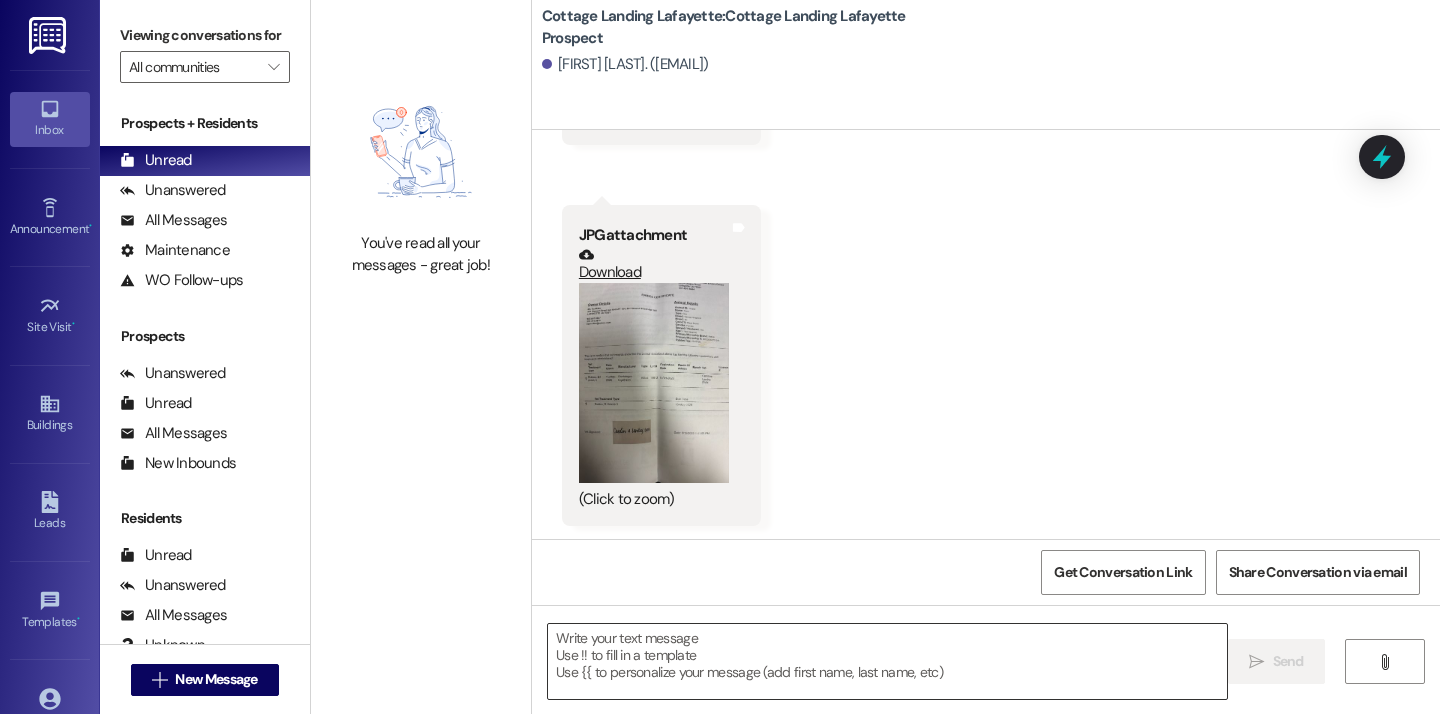 click at bounding box center [887, 661] 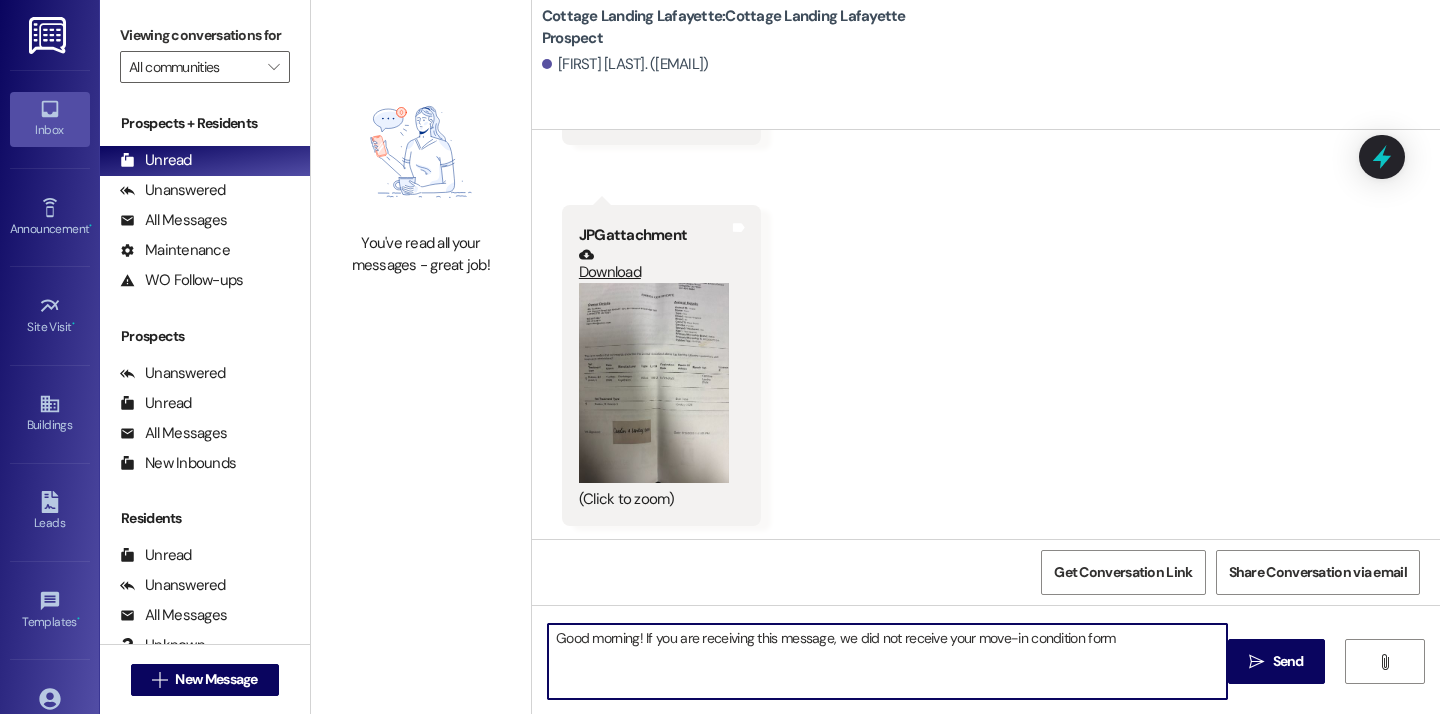 drag, startPoint x: 1135, startPoint y: 637, endPoint x: 871, endPoint y: 646, distance: 264.15335 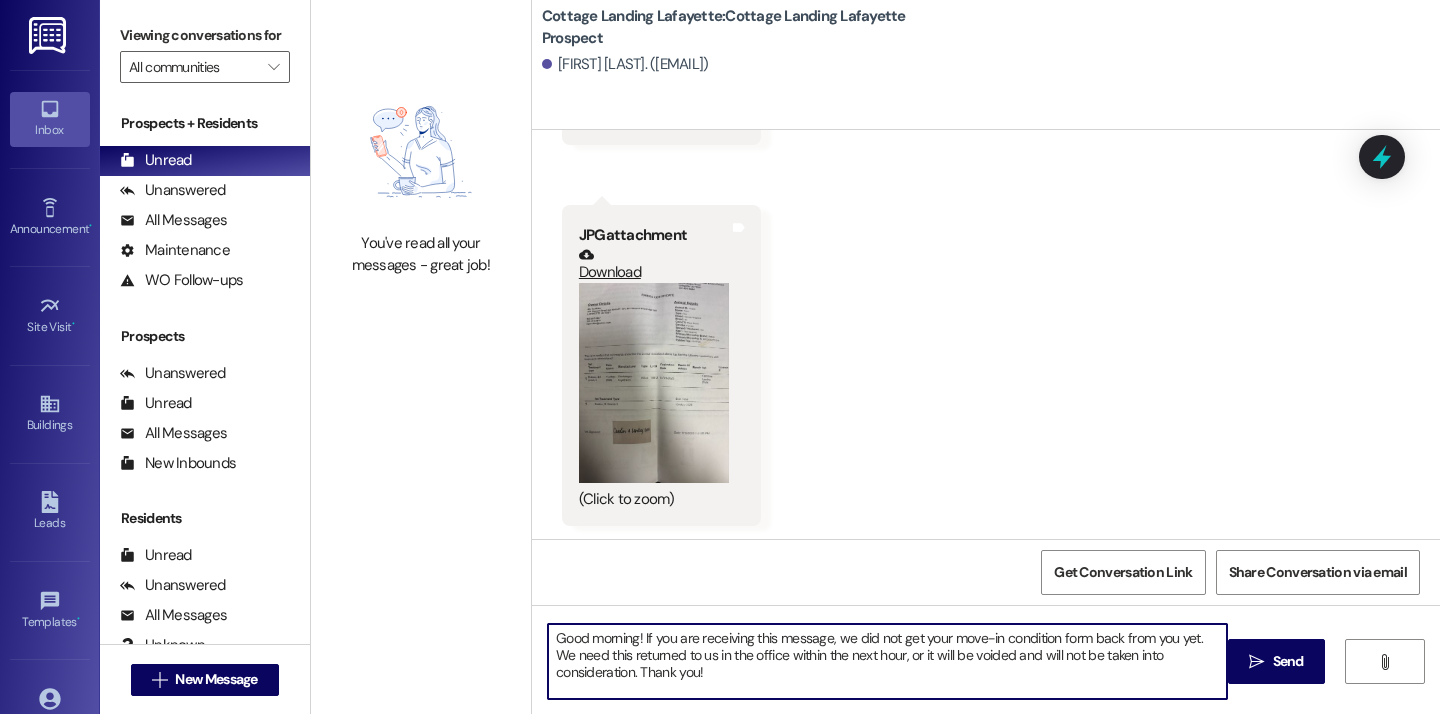 drag, startPoint x: 802, startPoint y: 671, endPoint x: 987, endPoint y: 659, distance: 185.38878 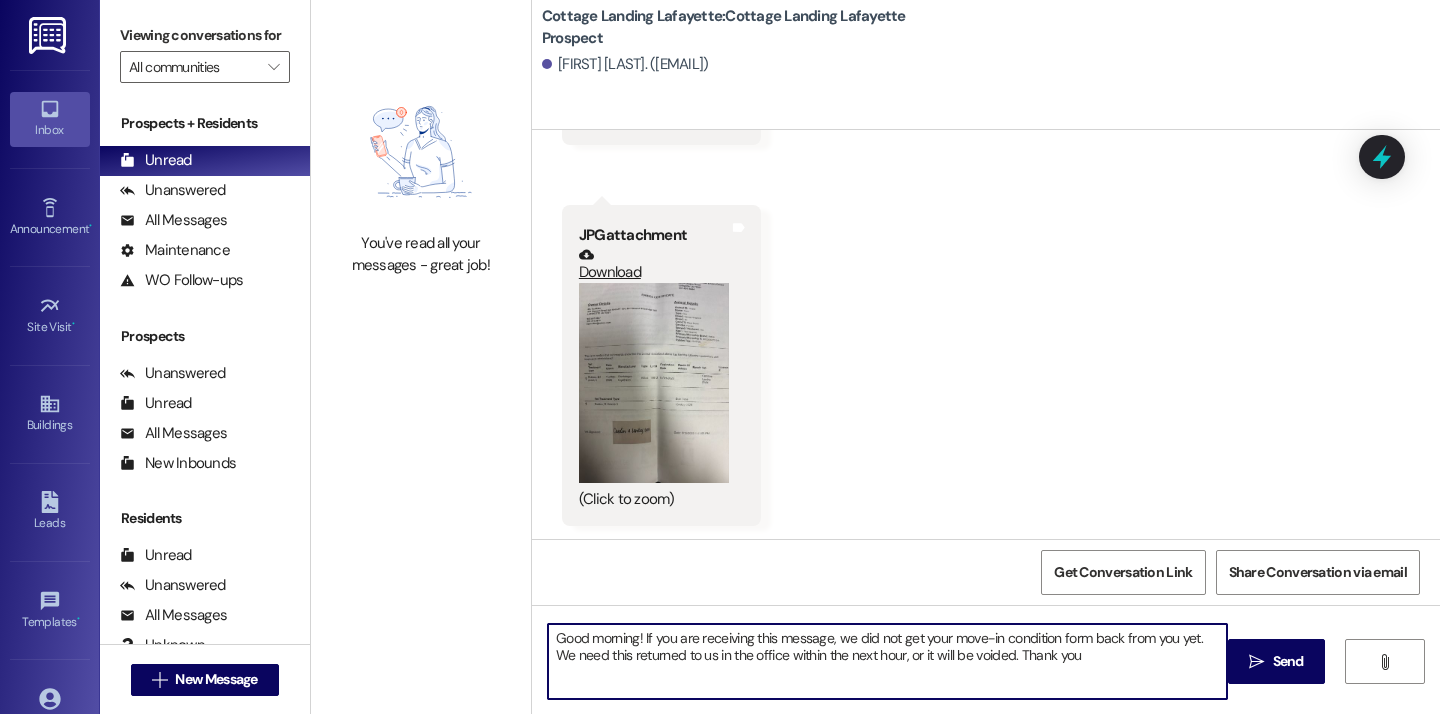 type on "Good morning! If you are receiving this message, we did not get your move-in condition form back from you yet. We need this returned to us in the office within the next hour, or it will be voided. Thank you!" 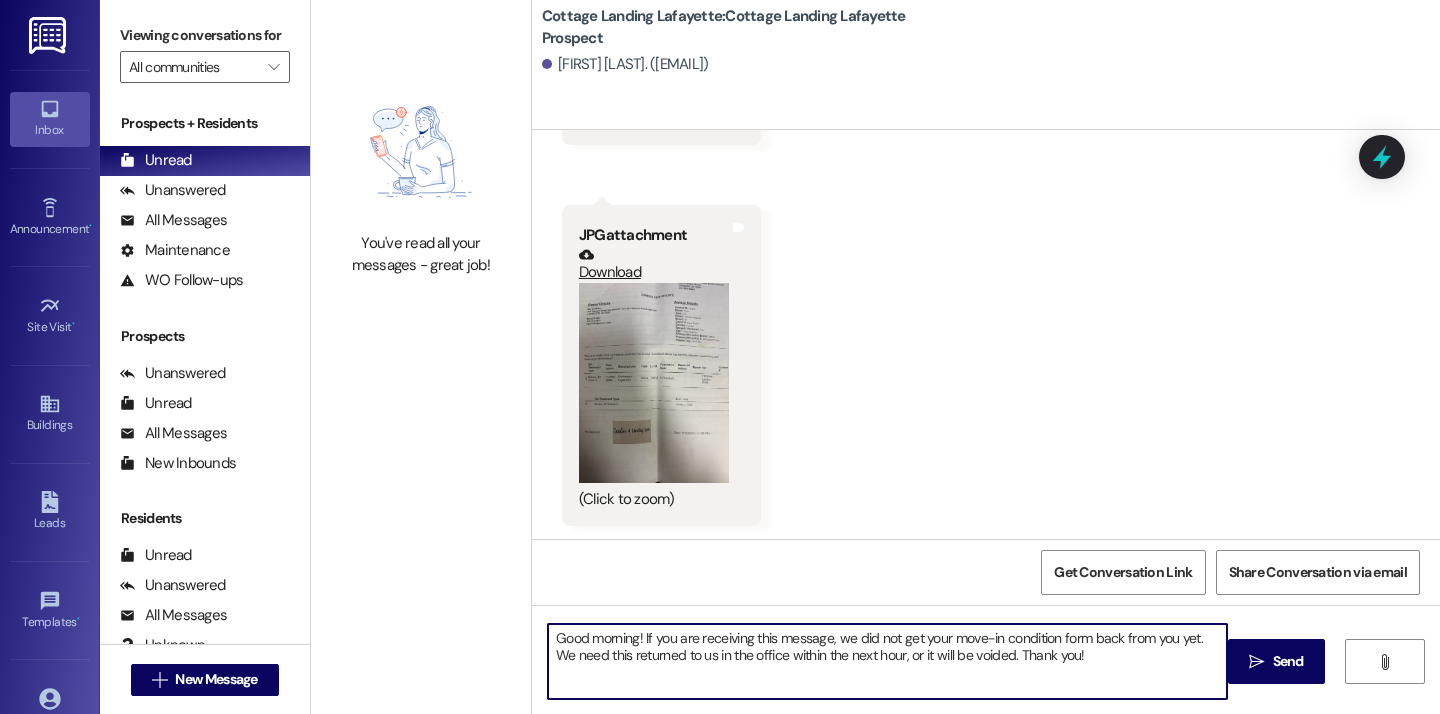 drag, startPoint x: 1071, startPoint y: 661, endPoint x: 478, endPoint y: 628, distance: 593.9175 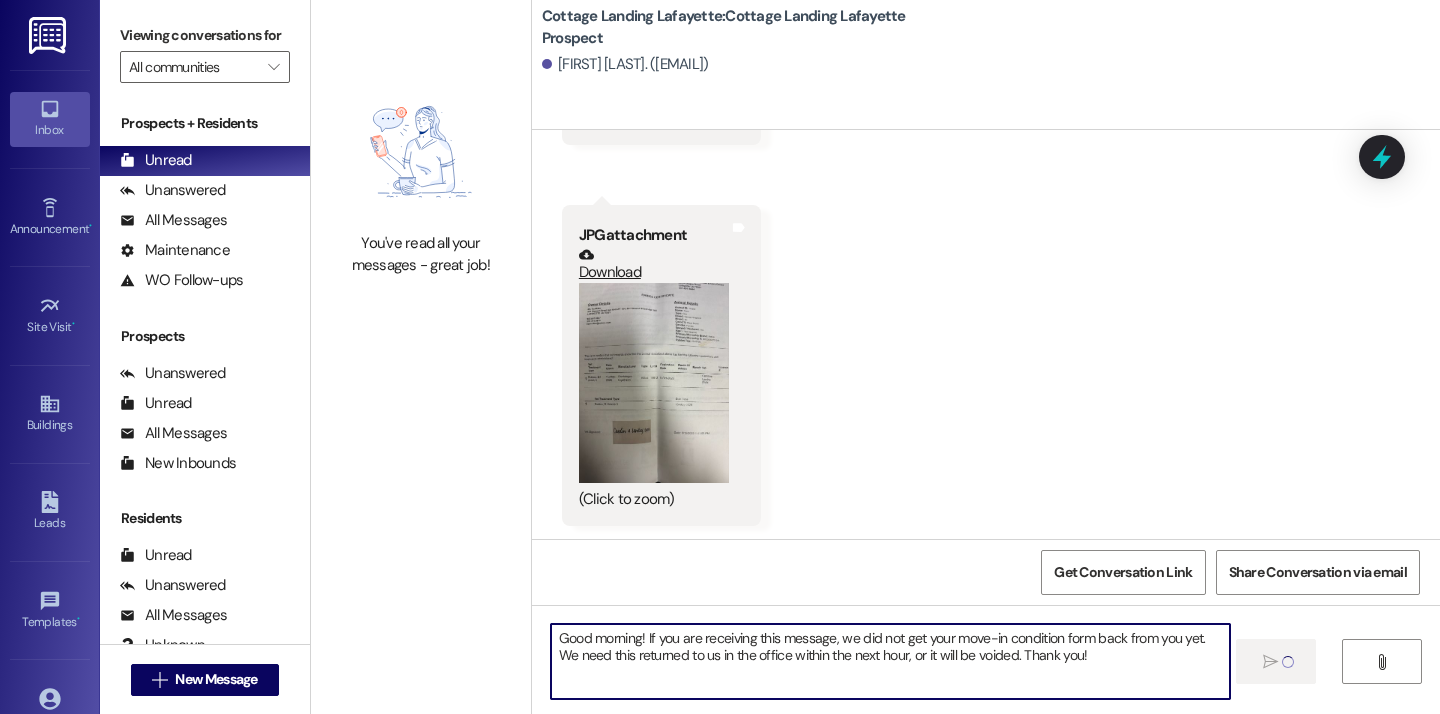 type 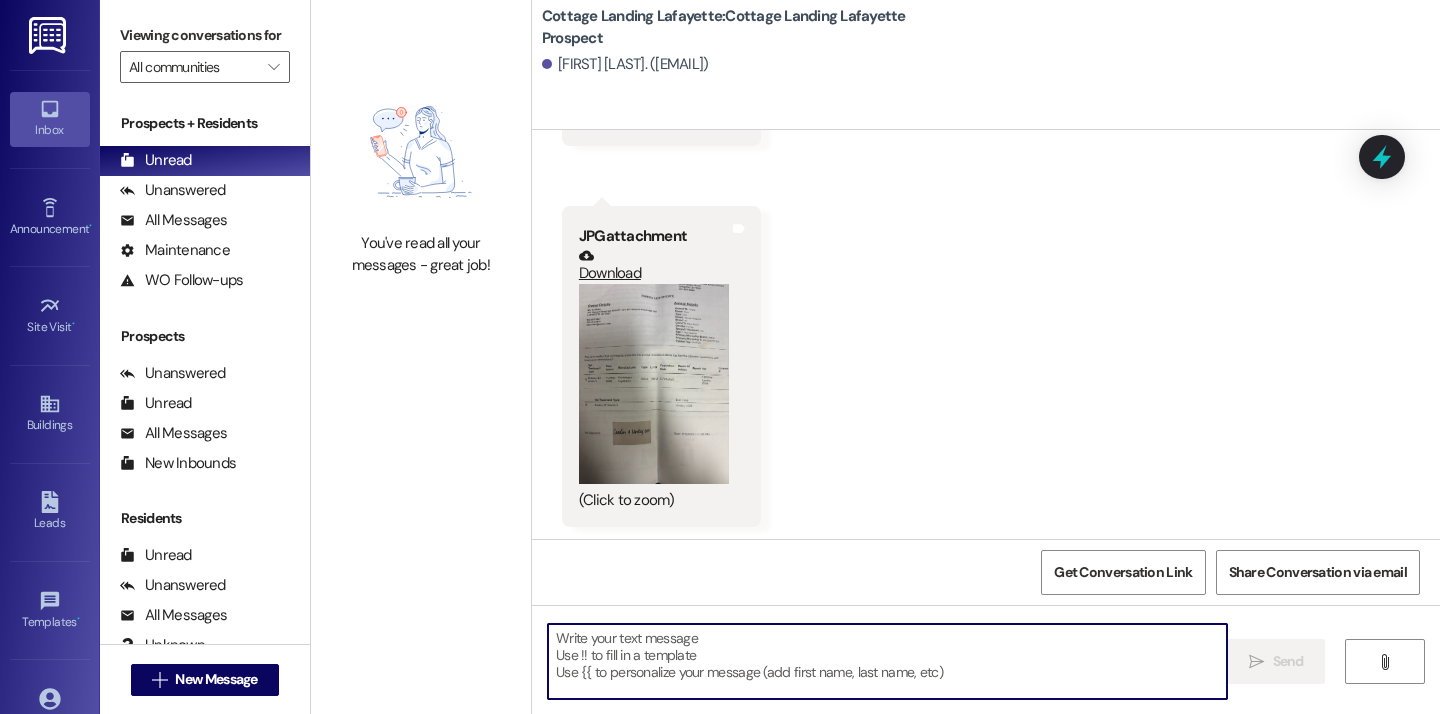 scroll, scrollTop: 3097, scrollLeft: 0, axis: vertical 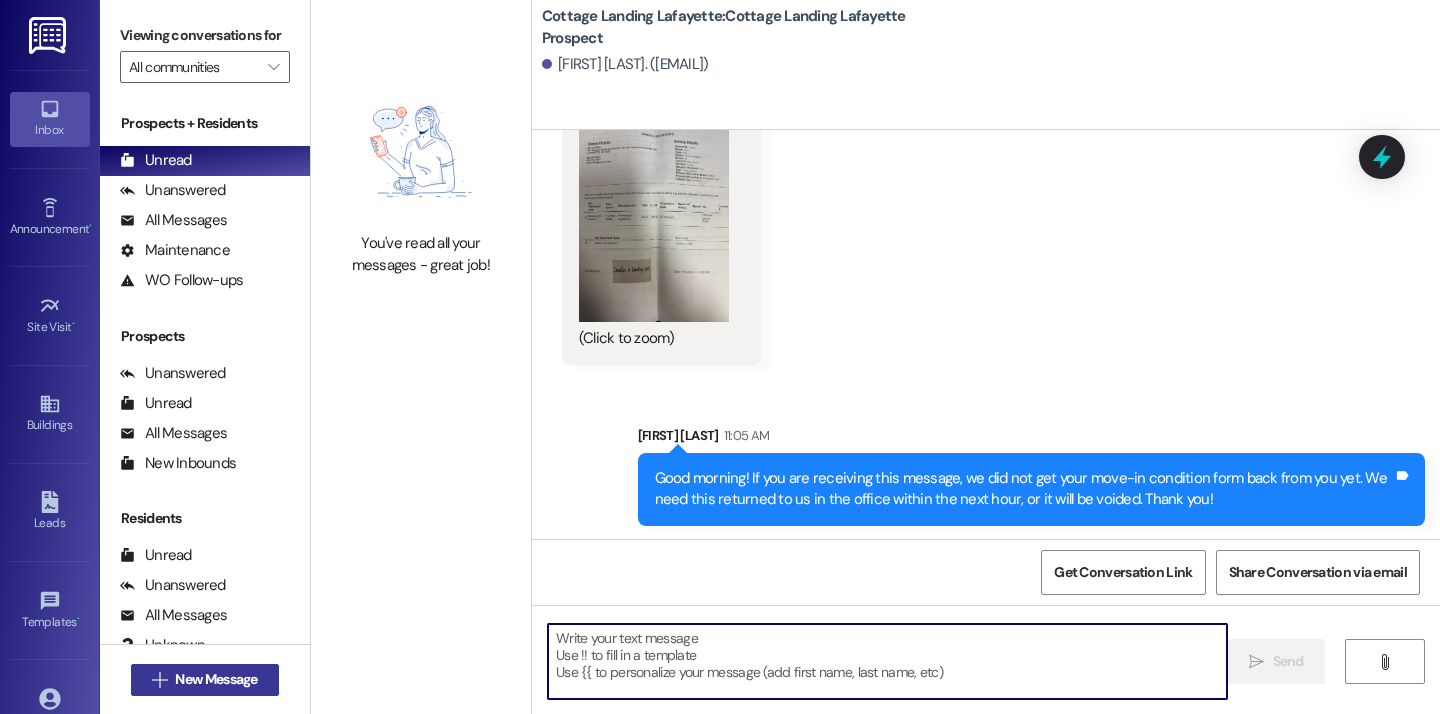 click on " New Message" at bounding box center (205, 680) 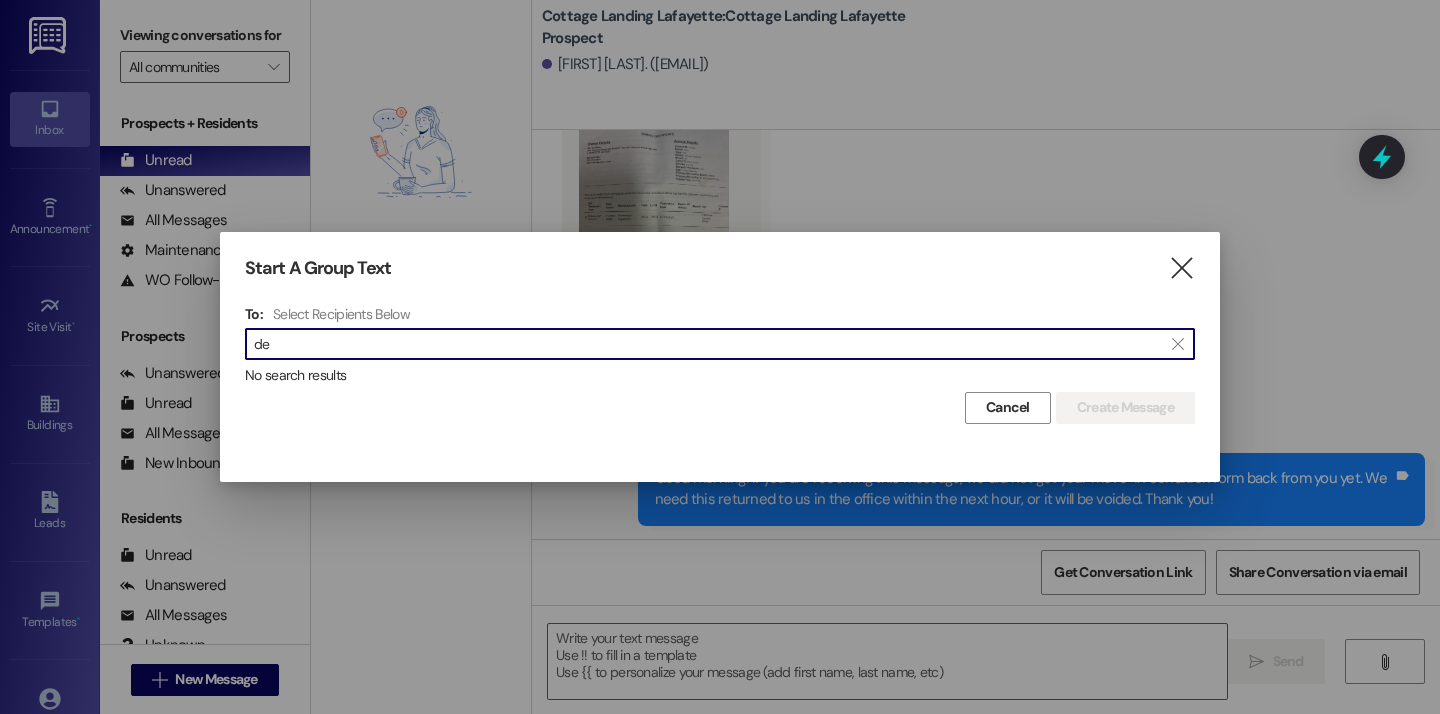 type on "d" 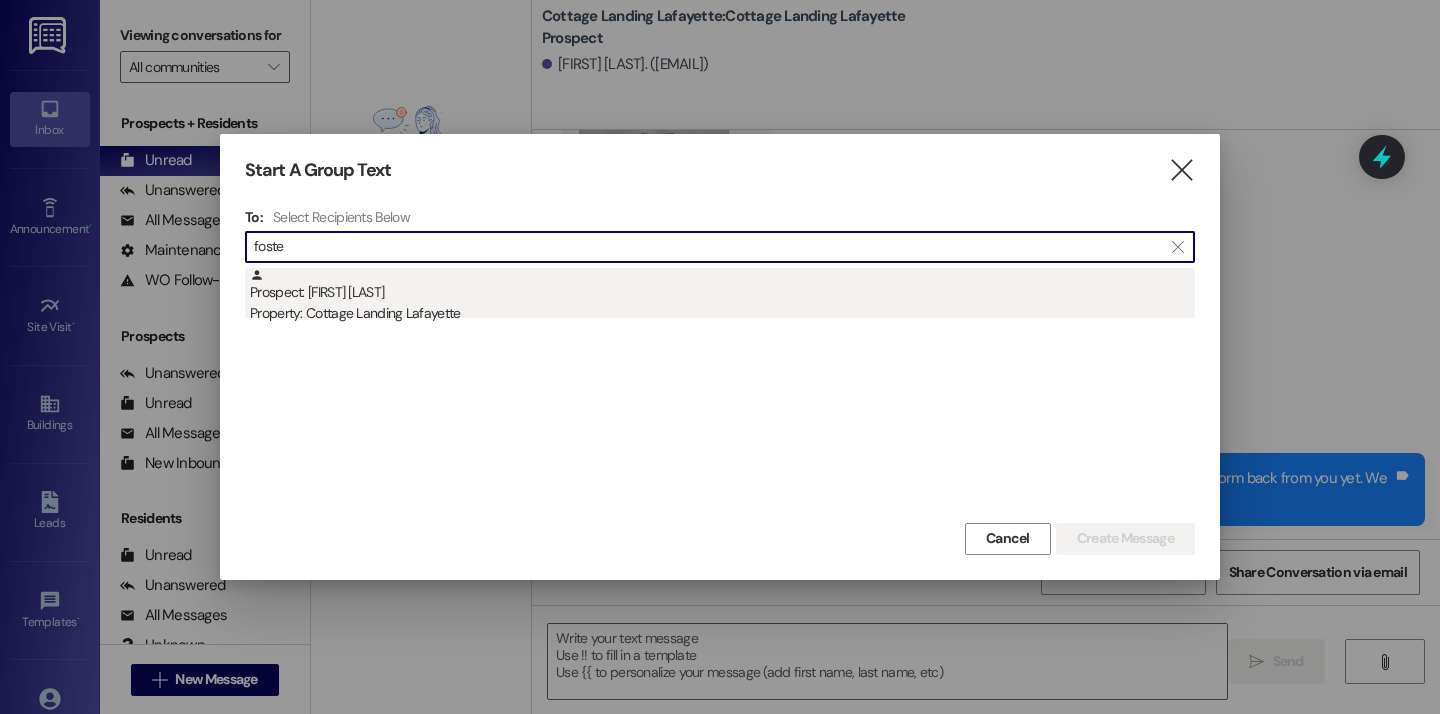 type on "foste" 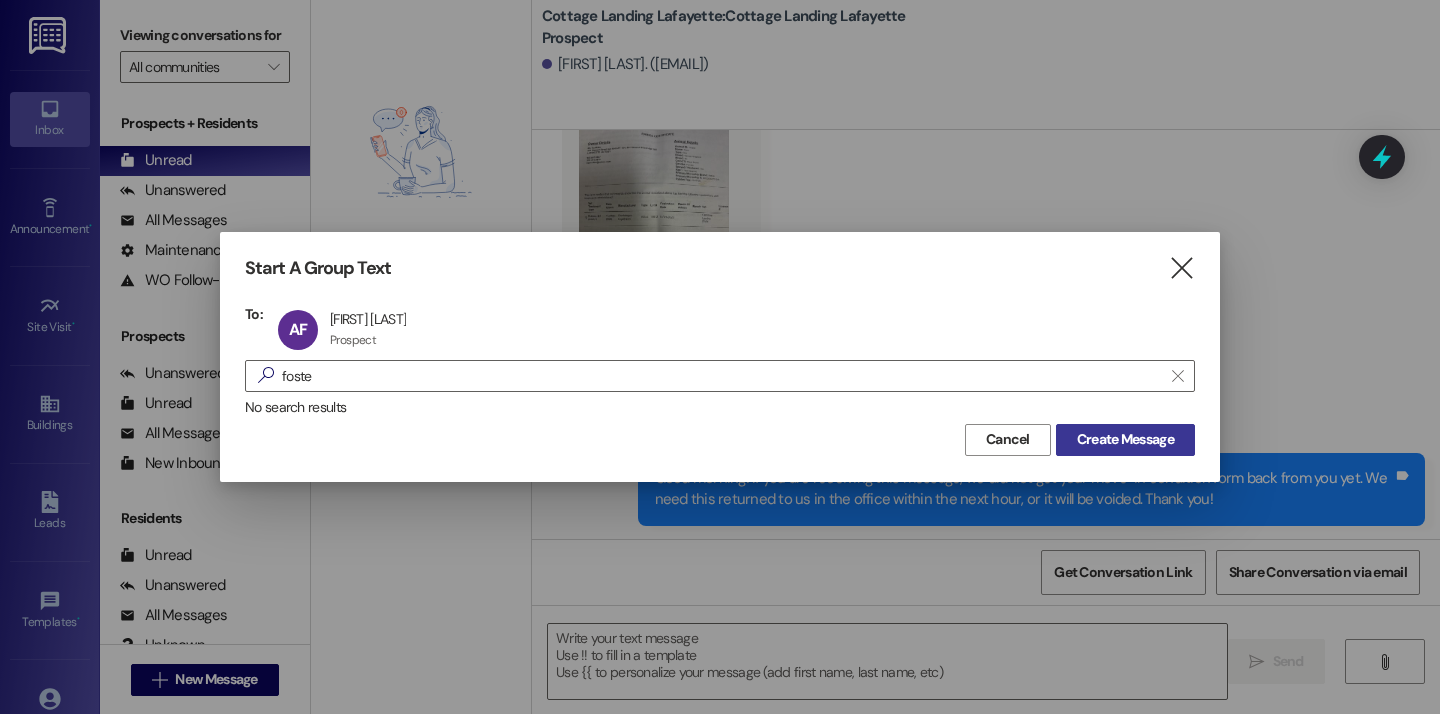 click on "Create Message" at bounding box center [1125, 439] 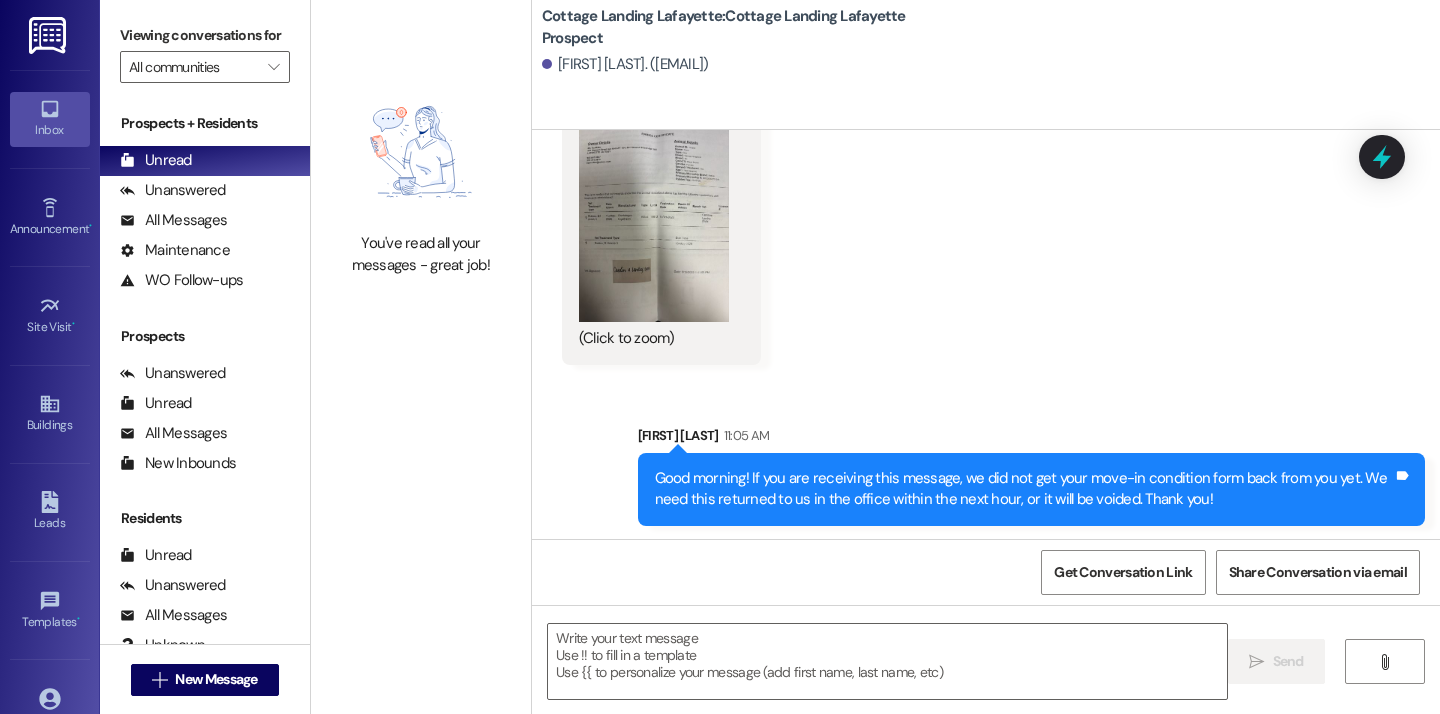 scroll, scrollTop: 2, scrollLeft: 0, axis: vertical 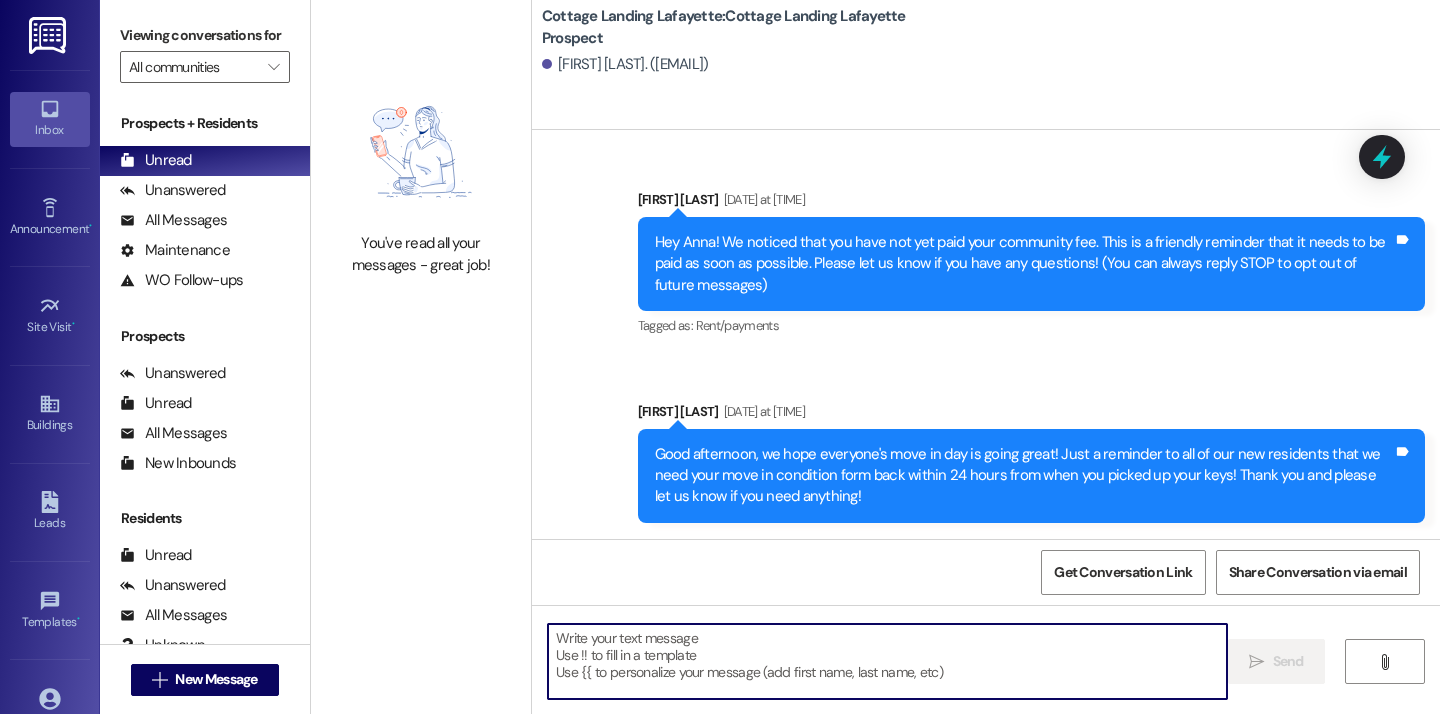 click at bounding box center (887, 661) 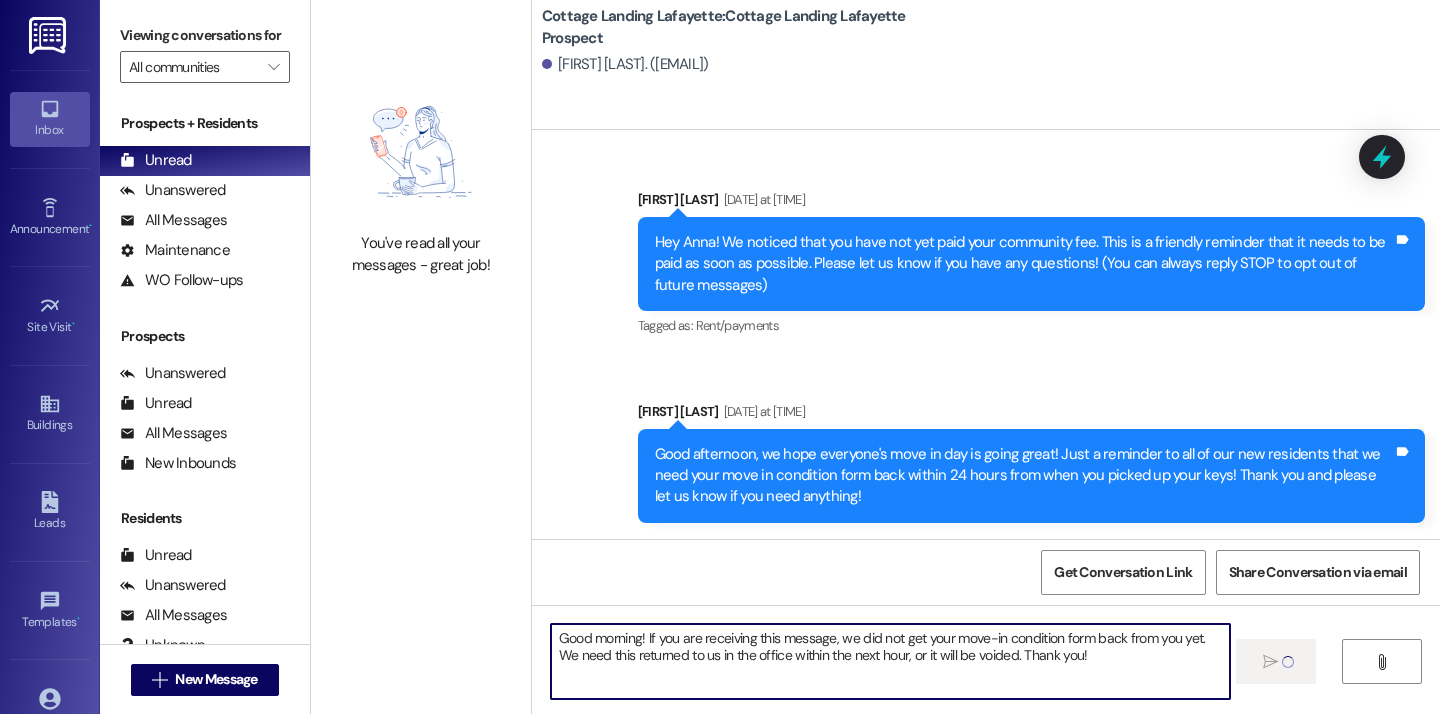 type 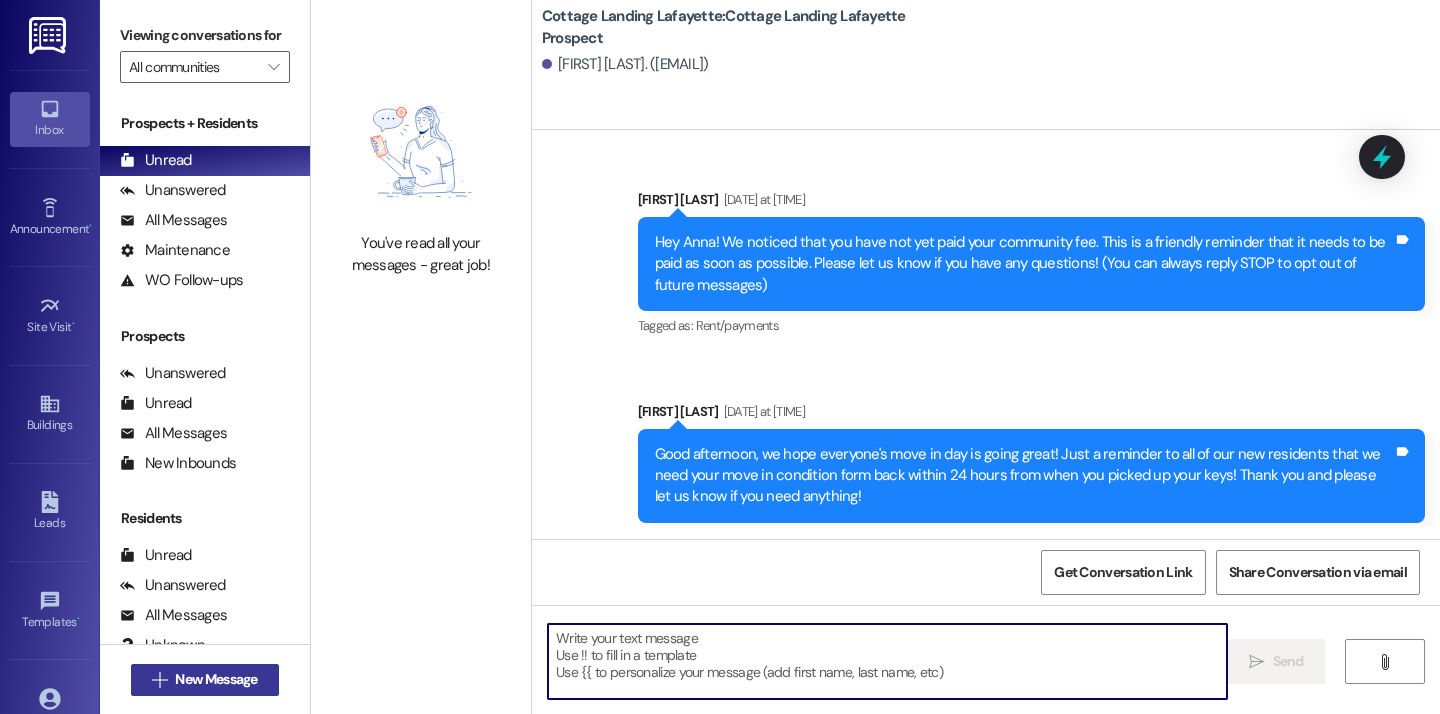 click on " New Message" at bounding box center (205, 680) 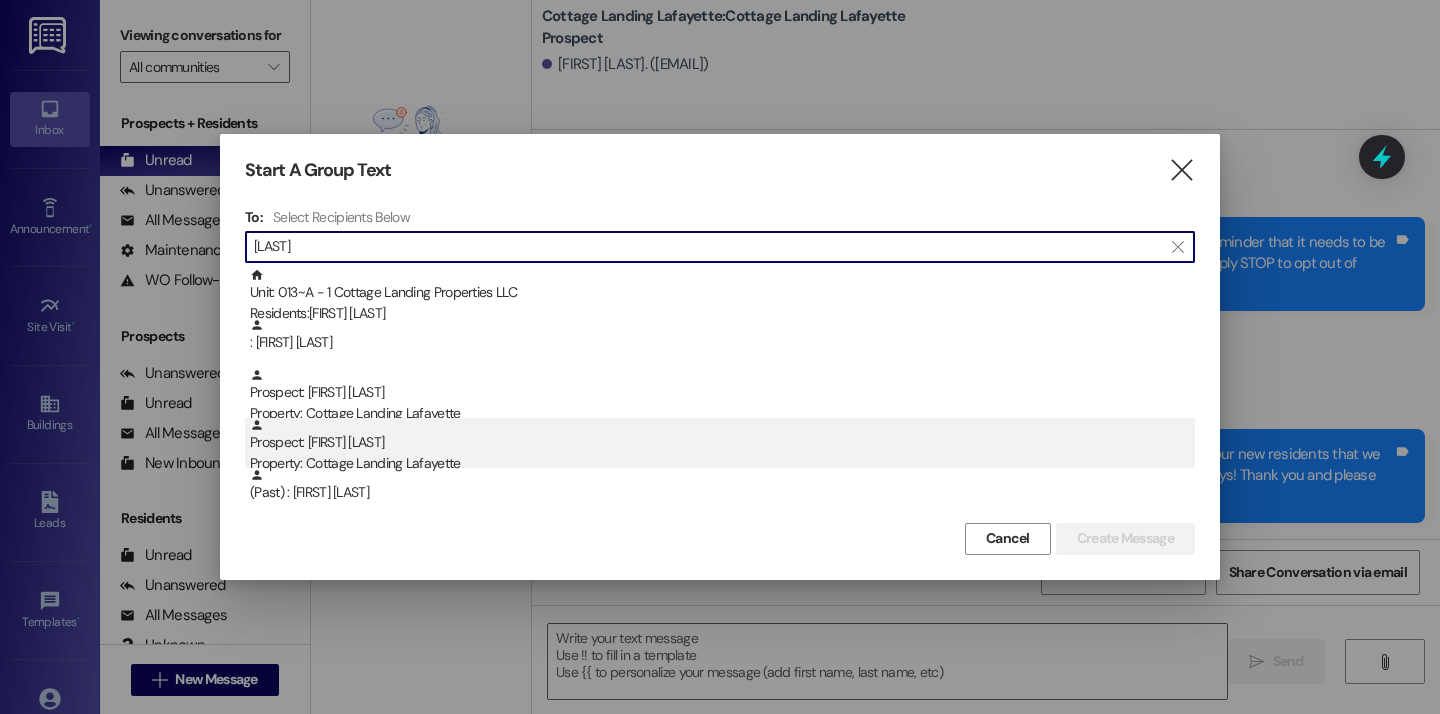 type on "guidry" 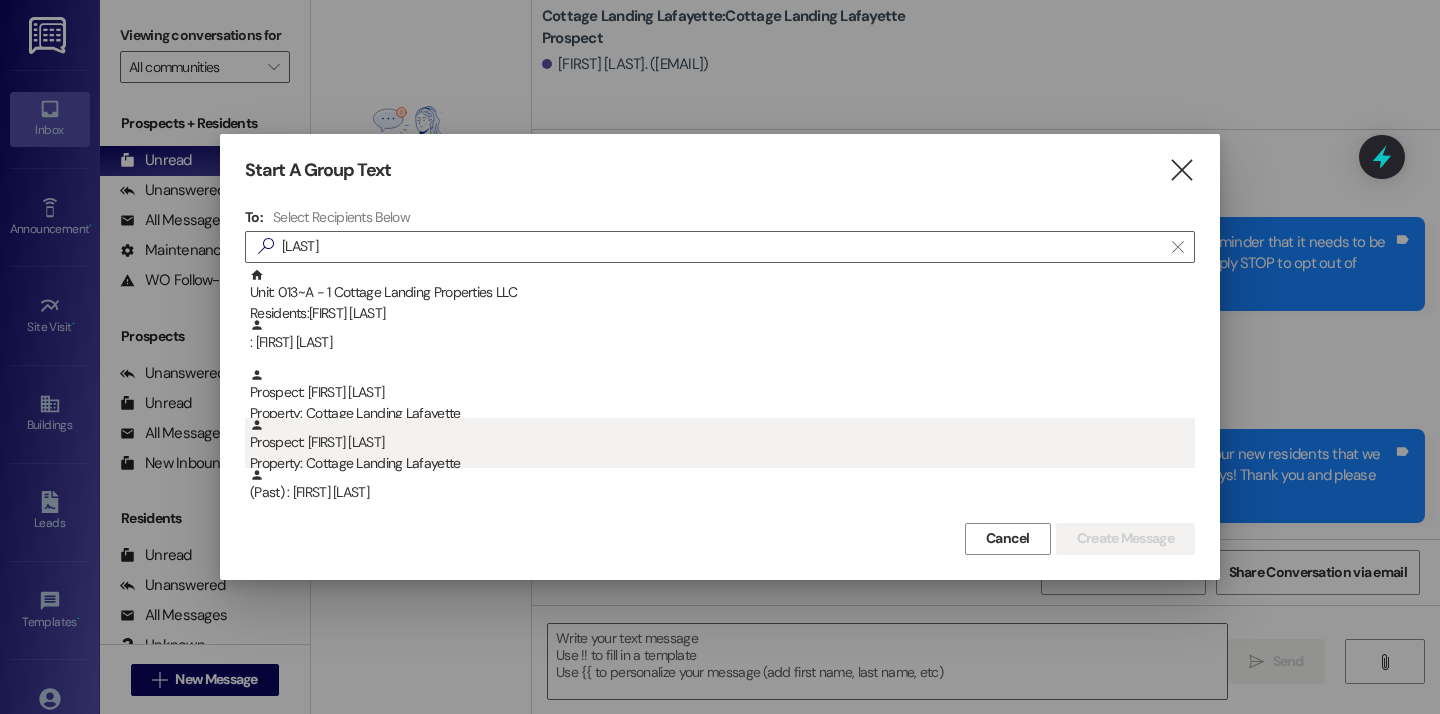 click on "Property: Cottage Landing Lafayette" at bounding box center [722, 463] 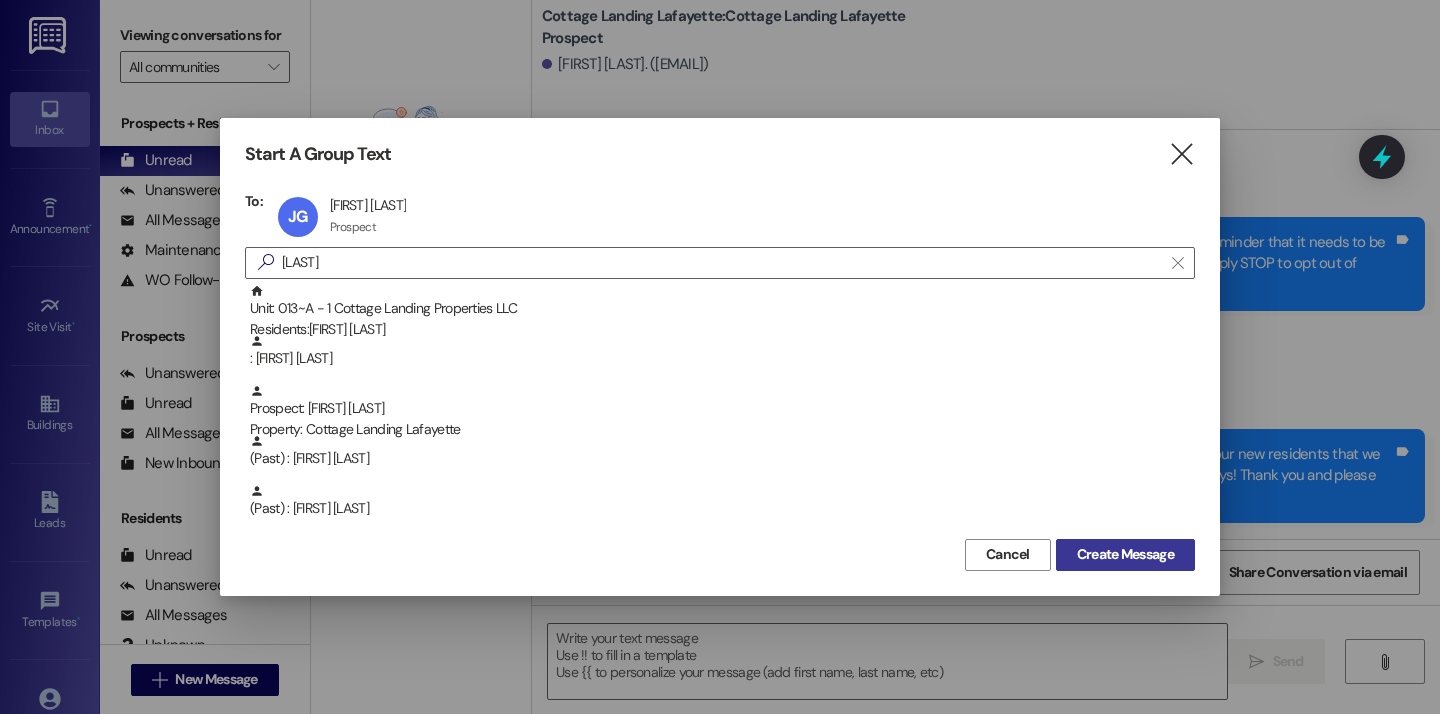 click on "Create Message" at bounding box center [1125, 554] 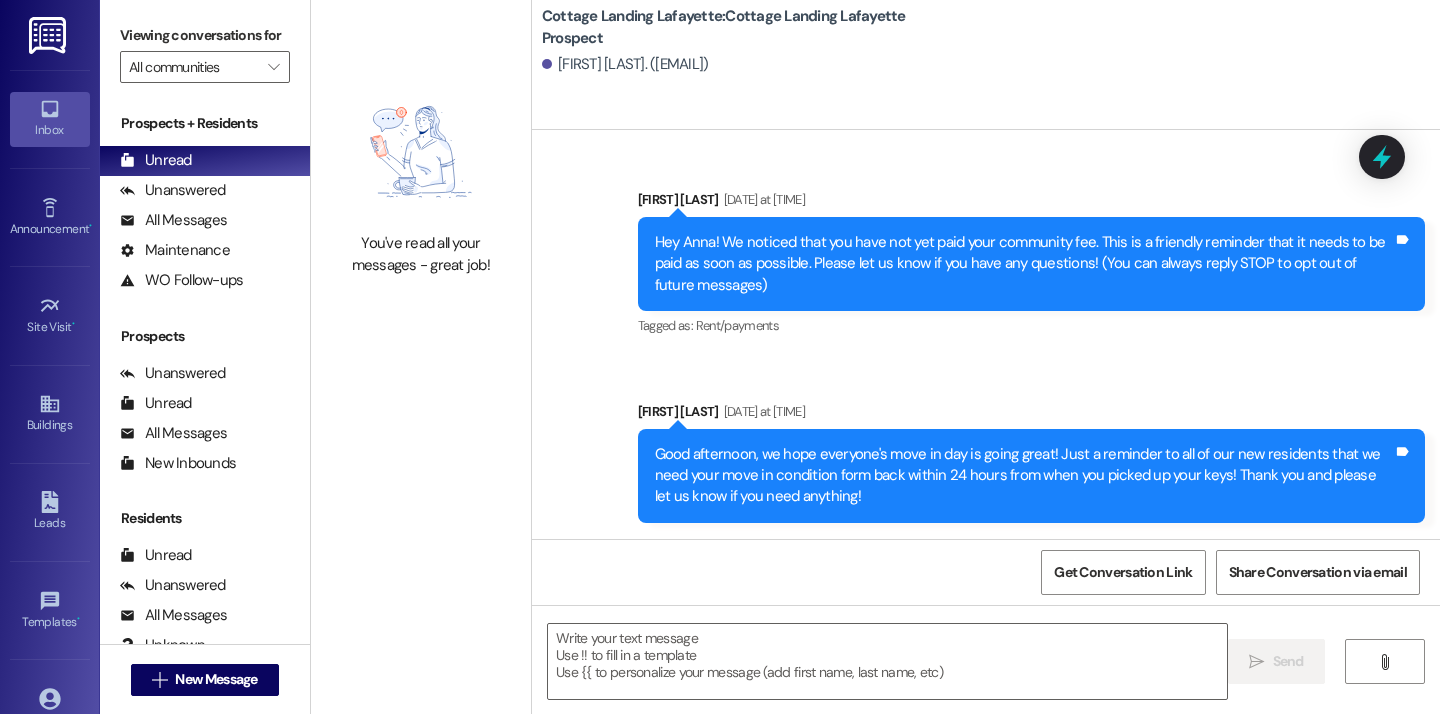 scroll, scrollTop: 0, scrollLeft: 0, axis: both 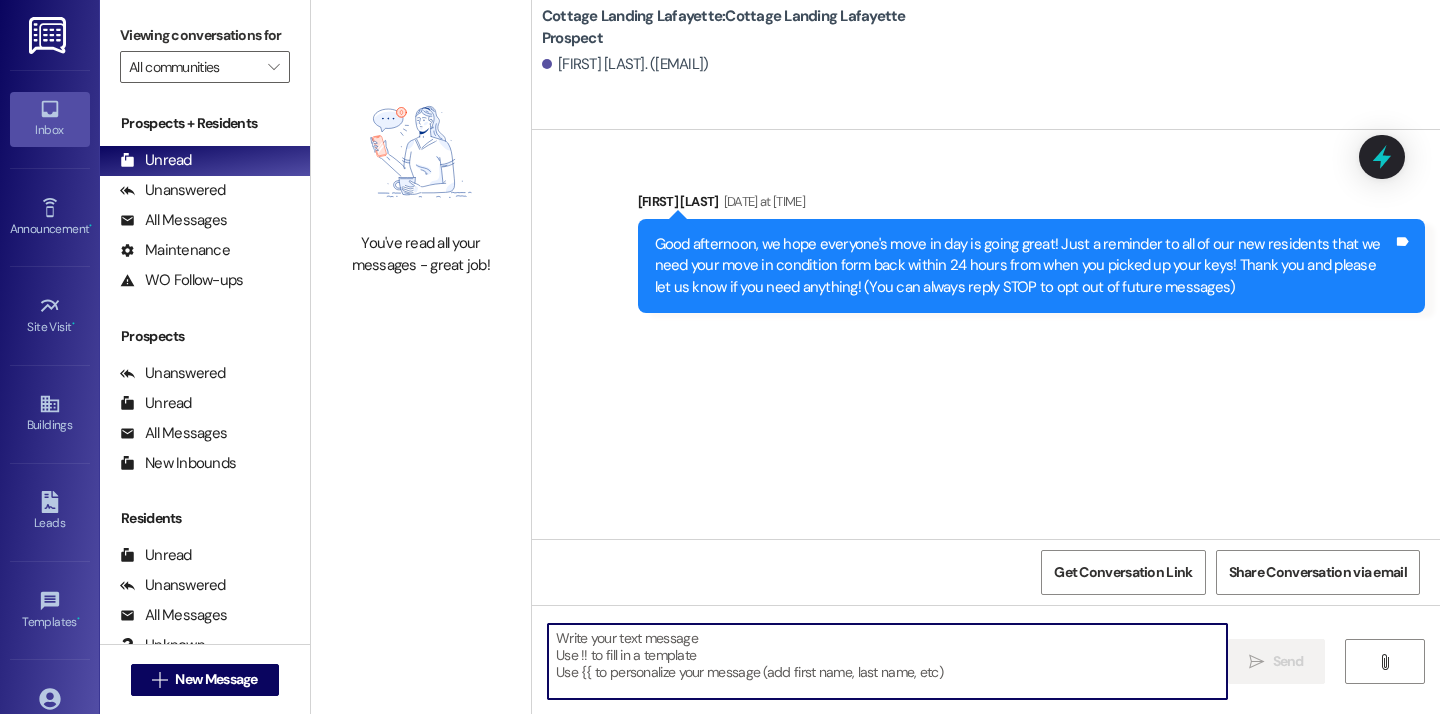 click at bounding box center [887, 661] 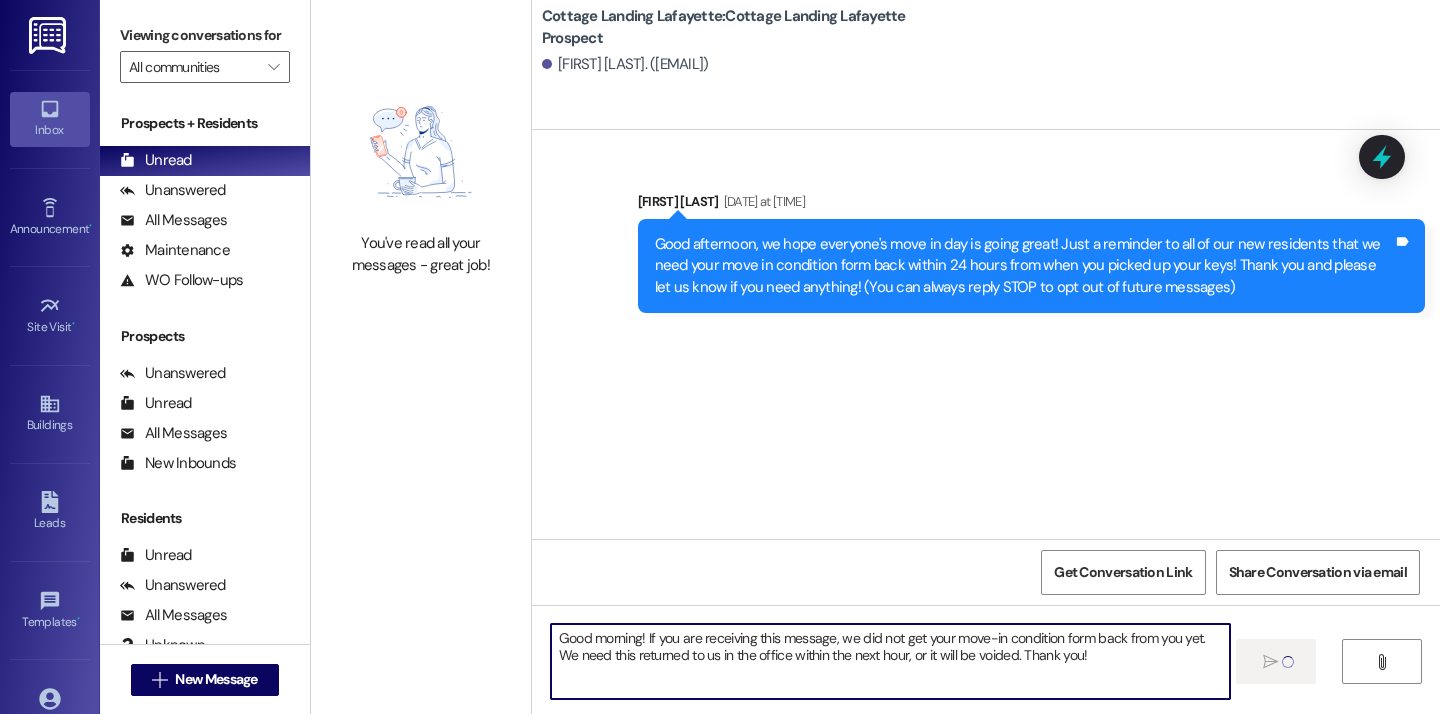 type 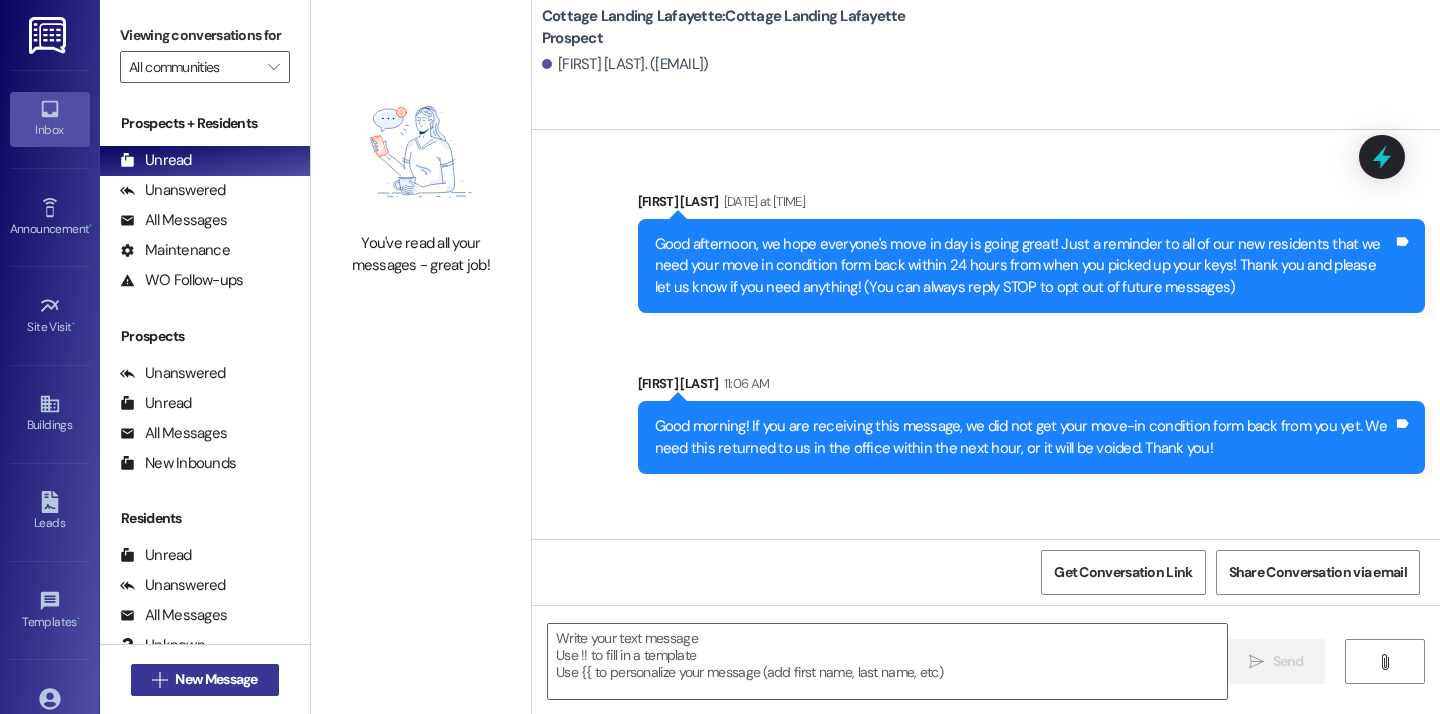 click on "New Message" at bounding box center [216, 679] 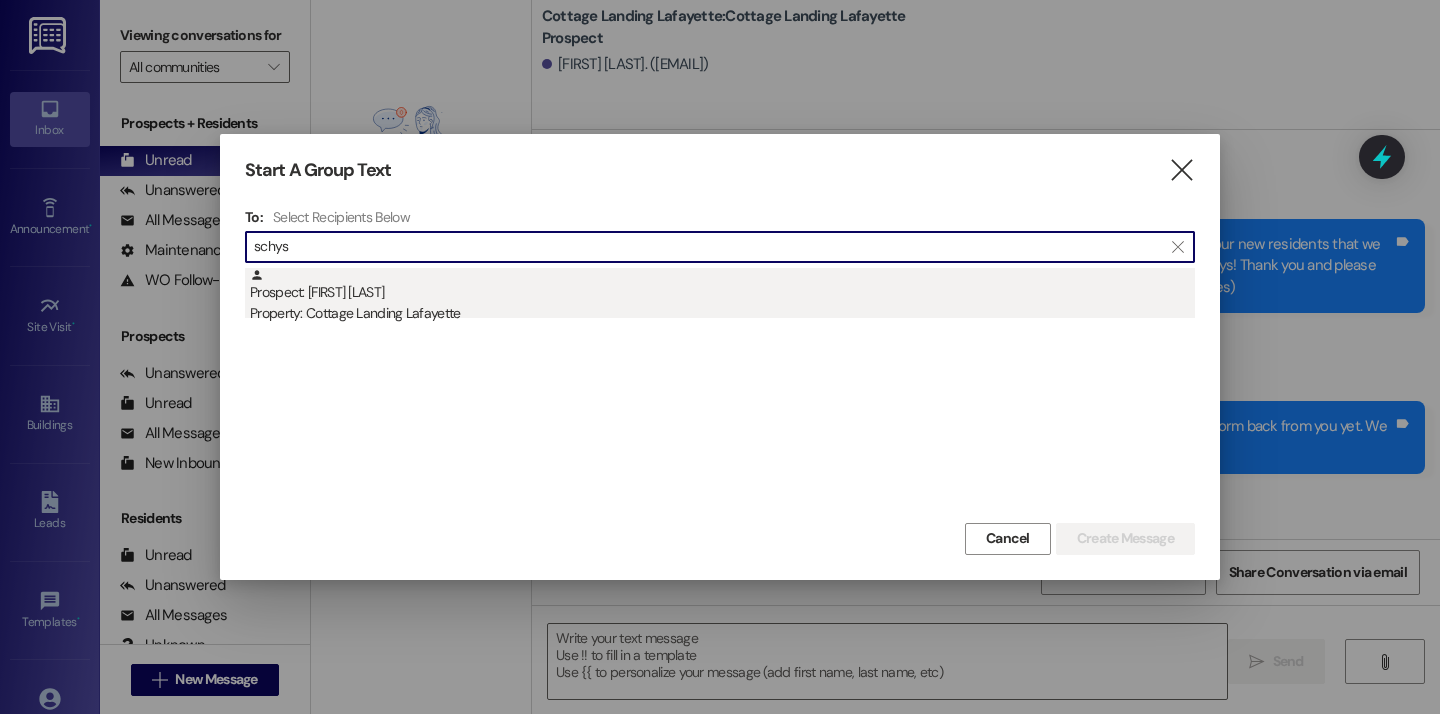 type on "schys" 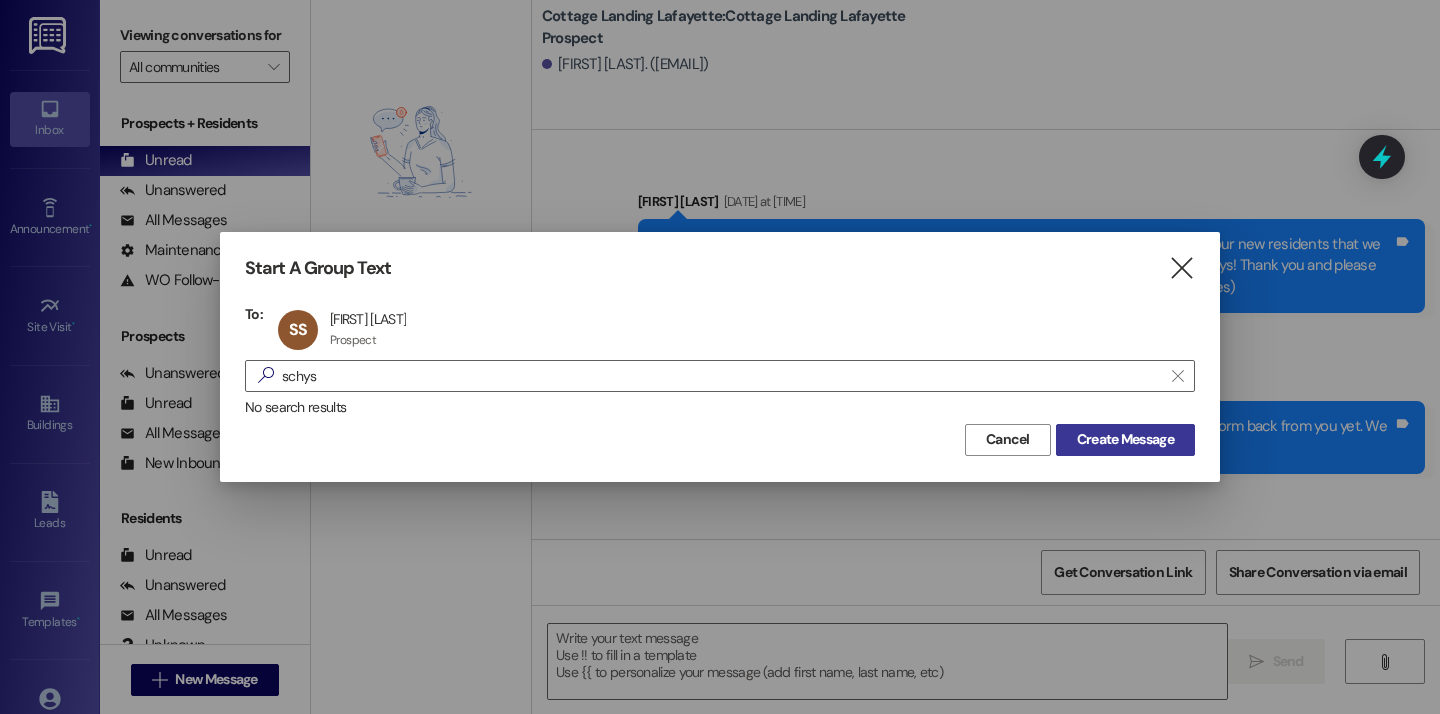 click on "Create Message" at bounding box center (1125, 439) 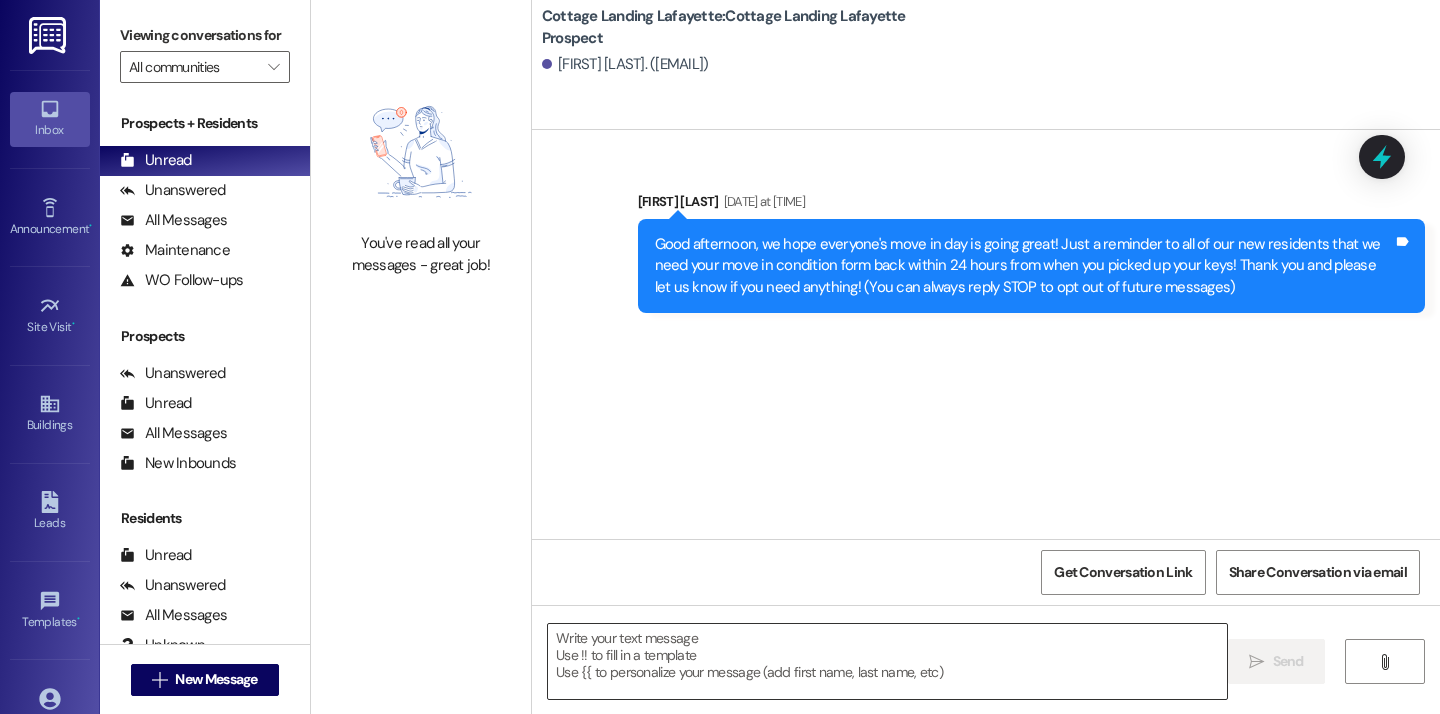 click at bounding box center [887, 661] 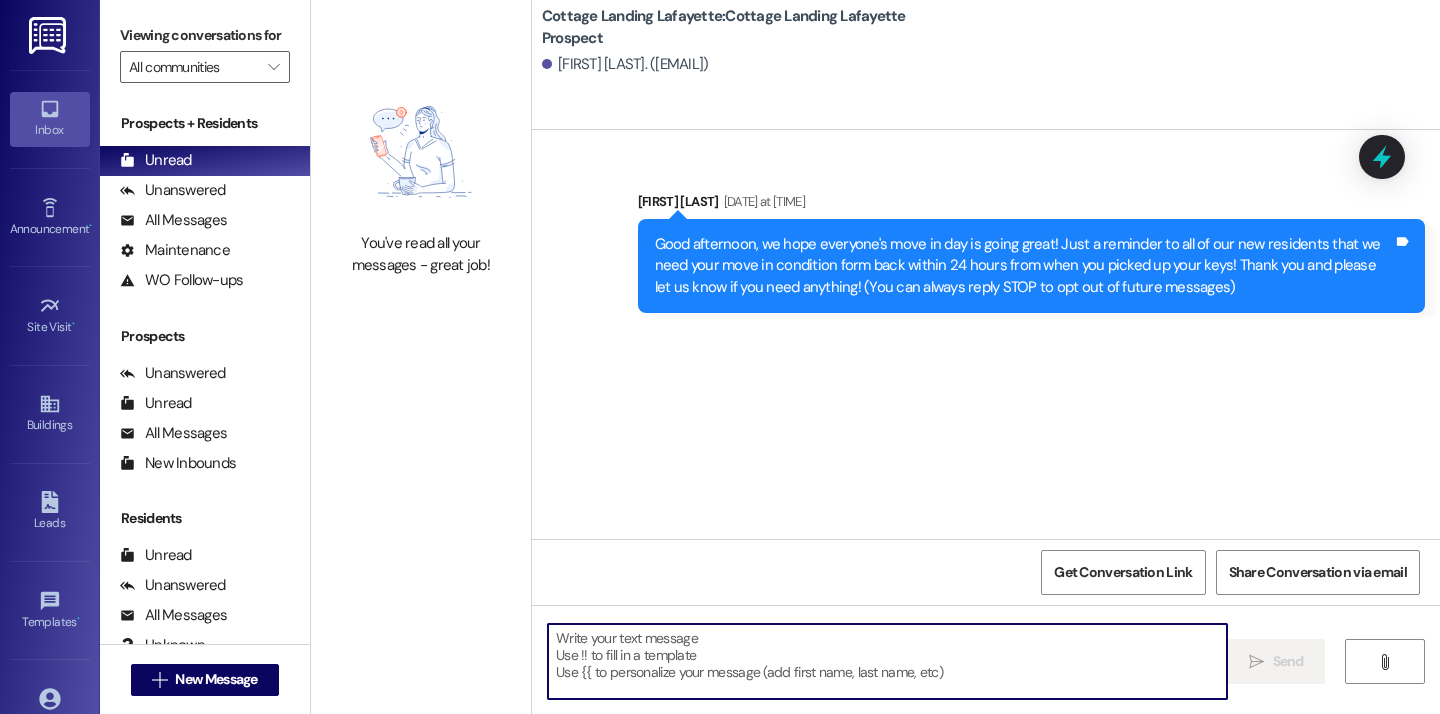 paste on "Good morning! If you are receiving this message, we did not get your move-in condition form back from you yet. We need this returned to us in the office within the next hour, or it will be voided. Thank you!" 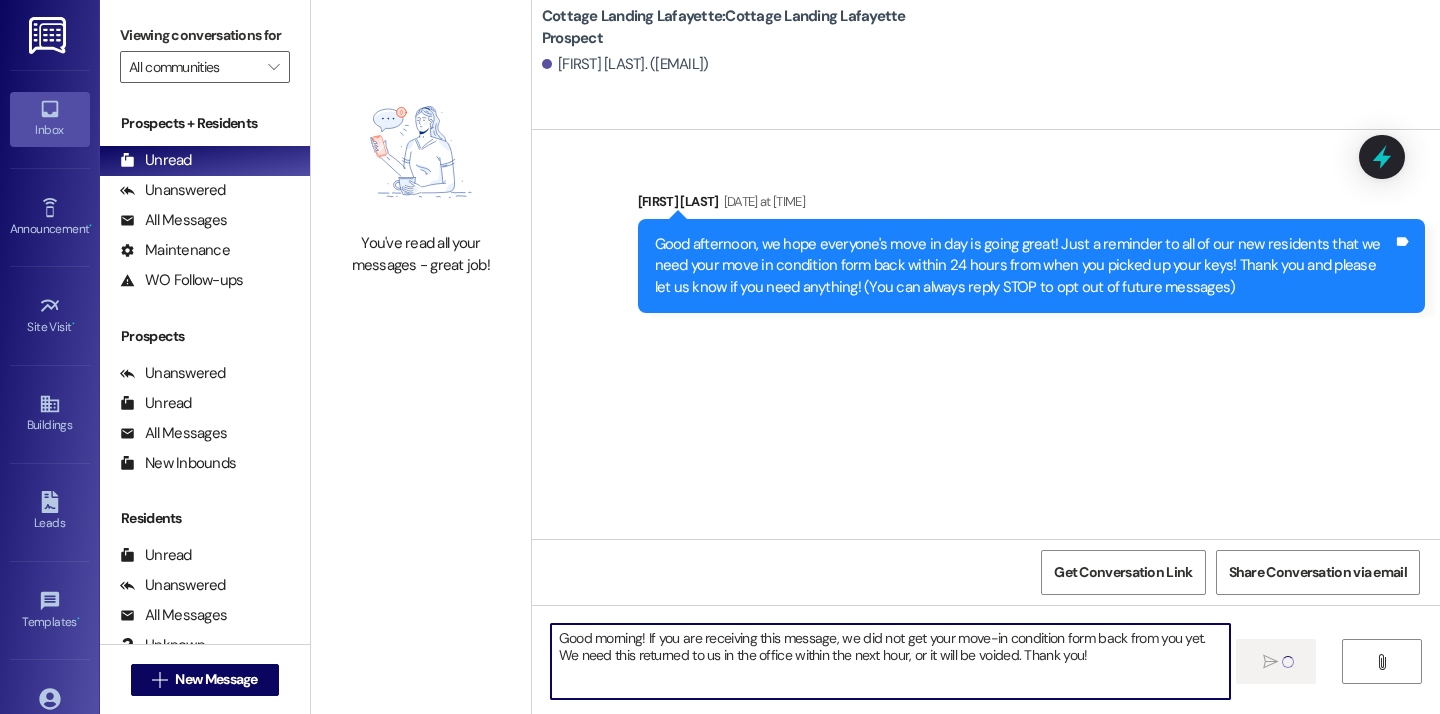 type 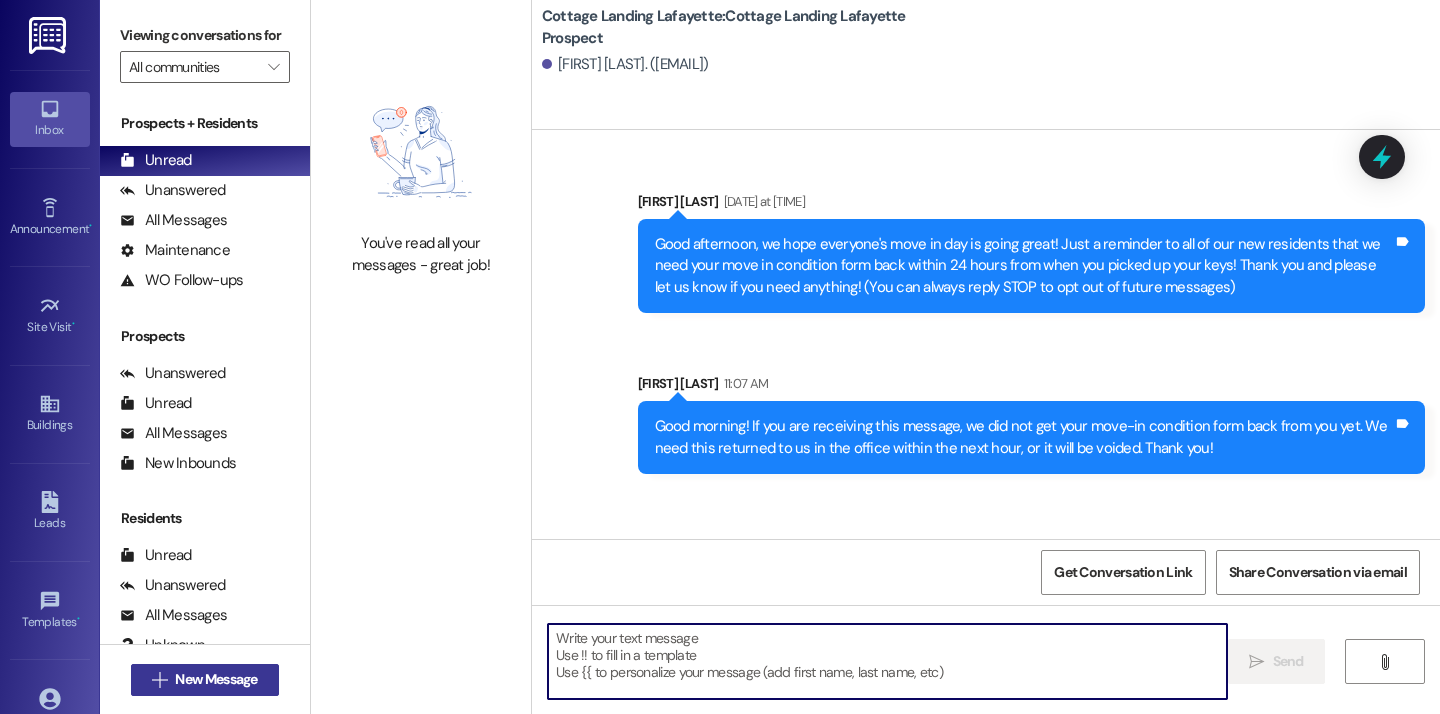 click on "New Message" at bounding box center (216, 679) 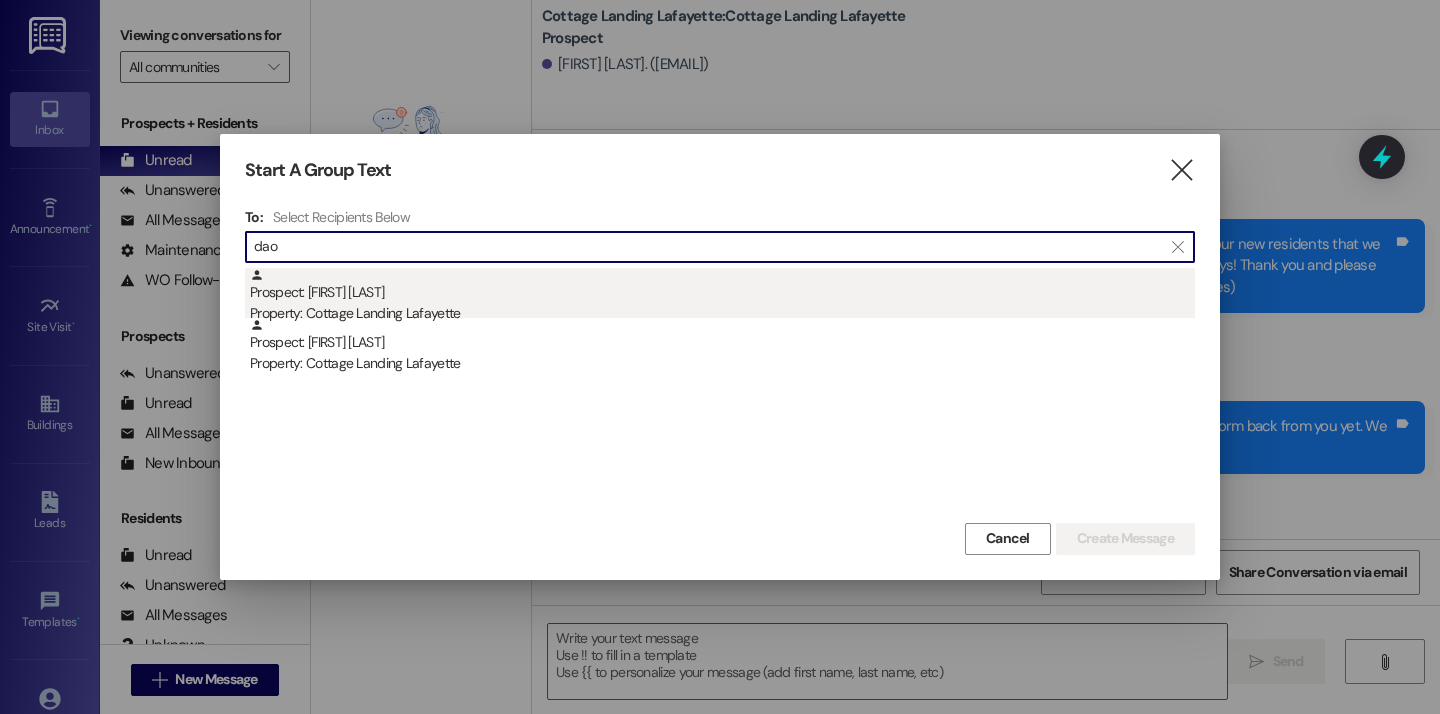 type on "dao" 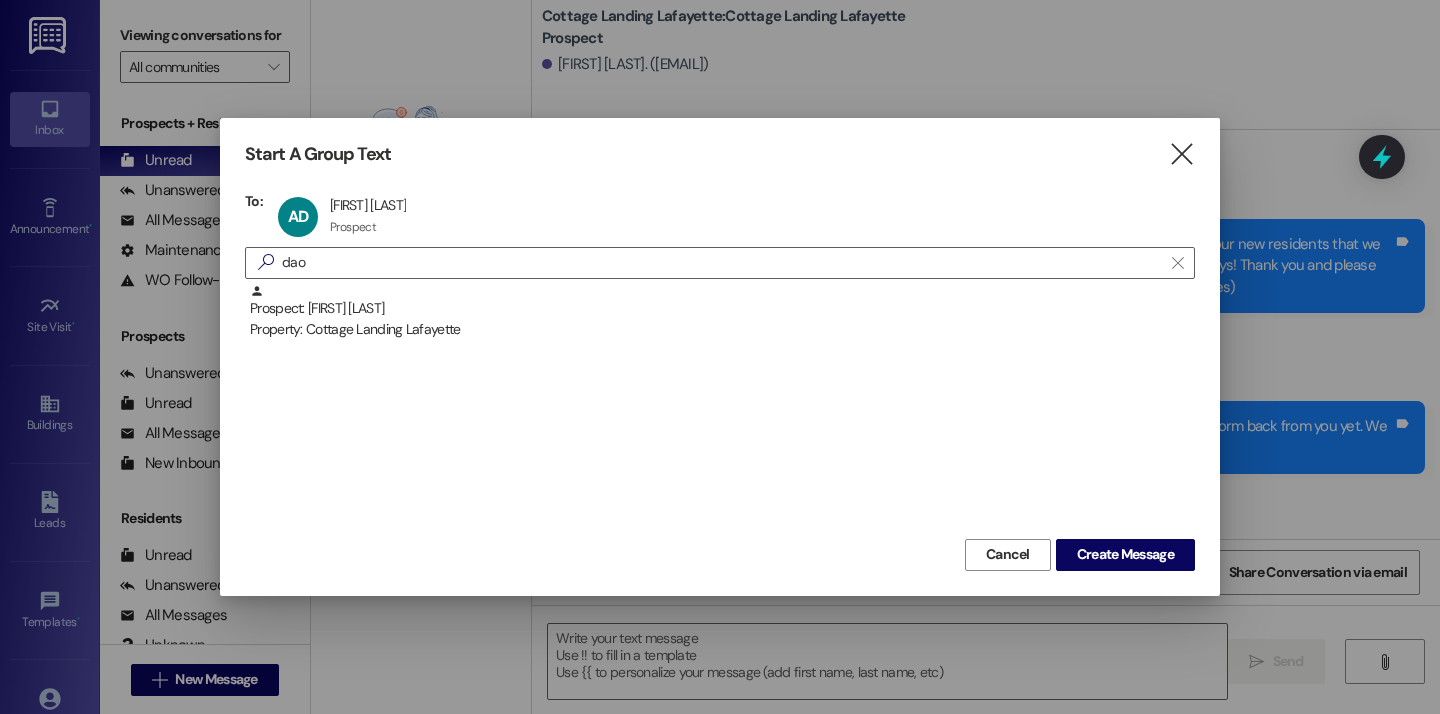 click on "Start A Group Text  To:  AD  Allyson Dao  Allyson Dao Prospect Prospect click to remove  dao  Prospect: Tuan Dao Property: Cottage Landing Lafayette Cancel Create Message" at bounding box center [720, 356] 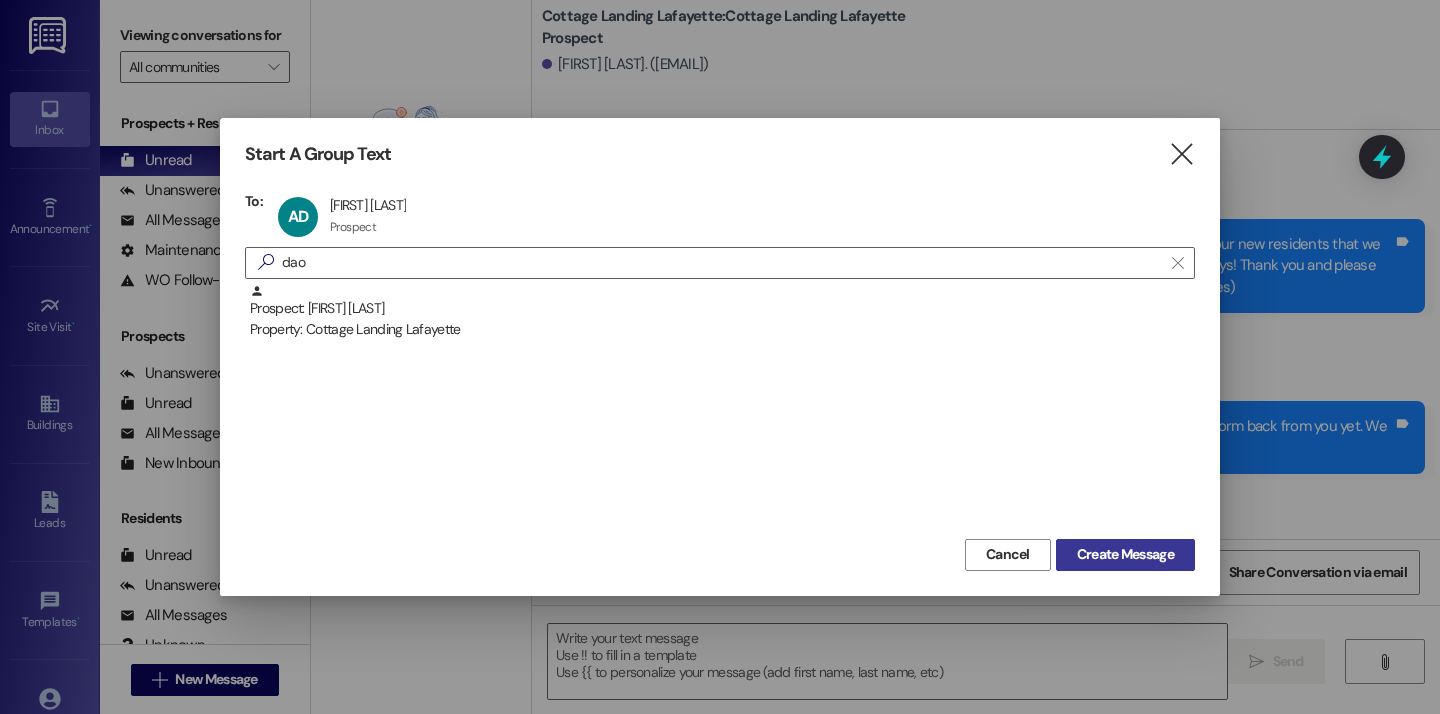 click on "Create Message" at bounding box center [1125, 555] 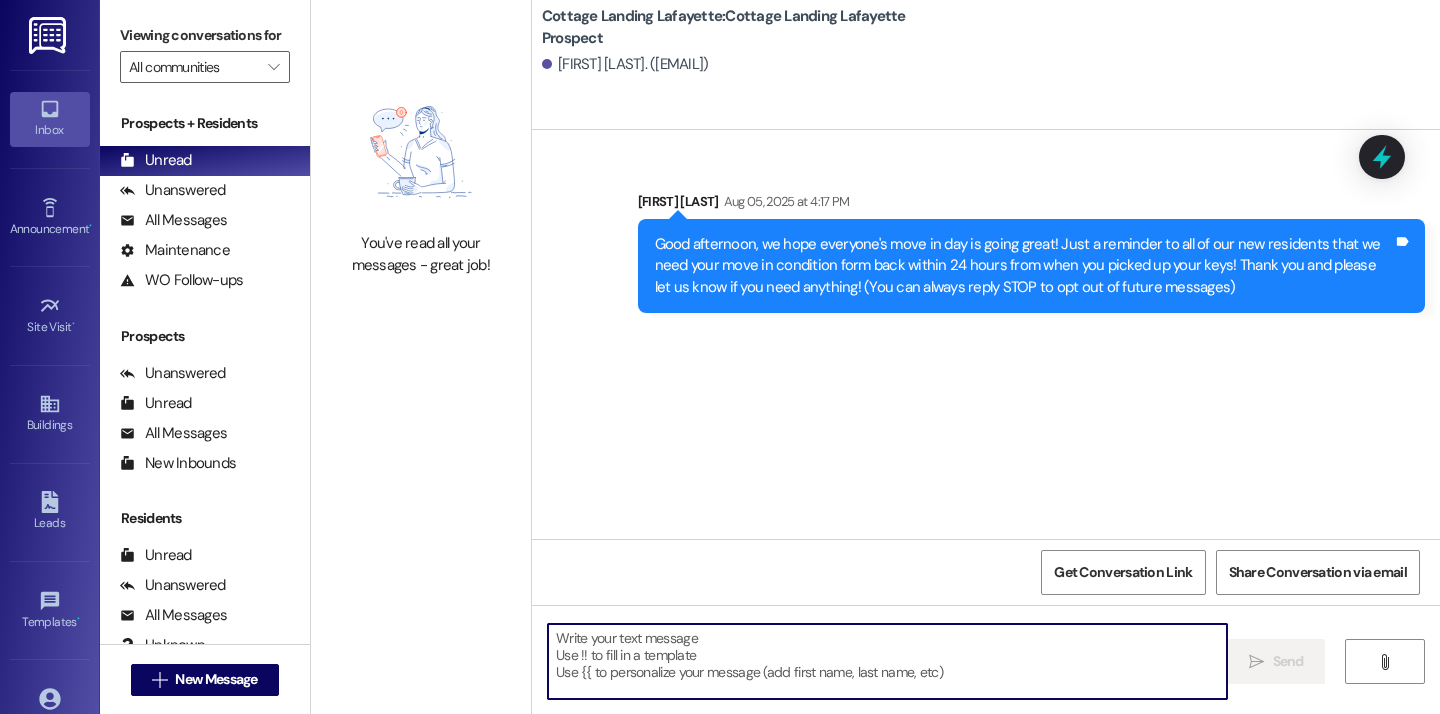 click at bounding box center [887, 661] 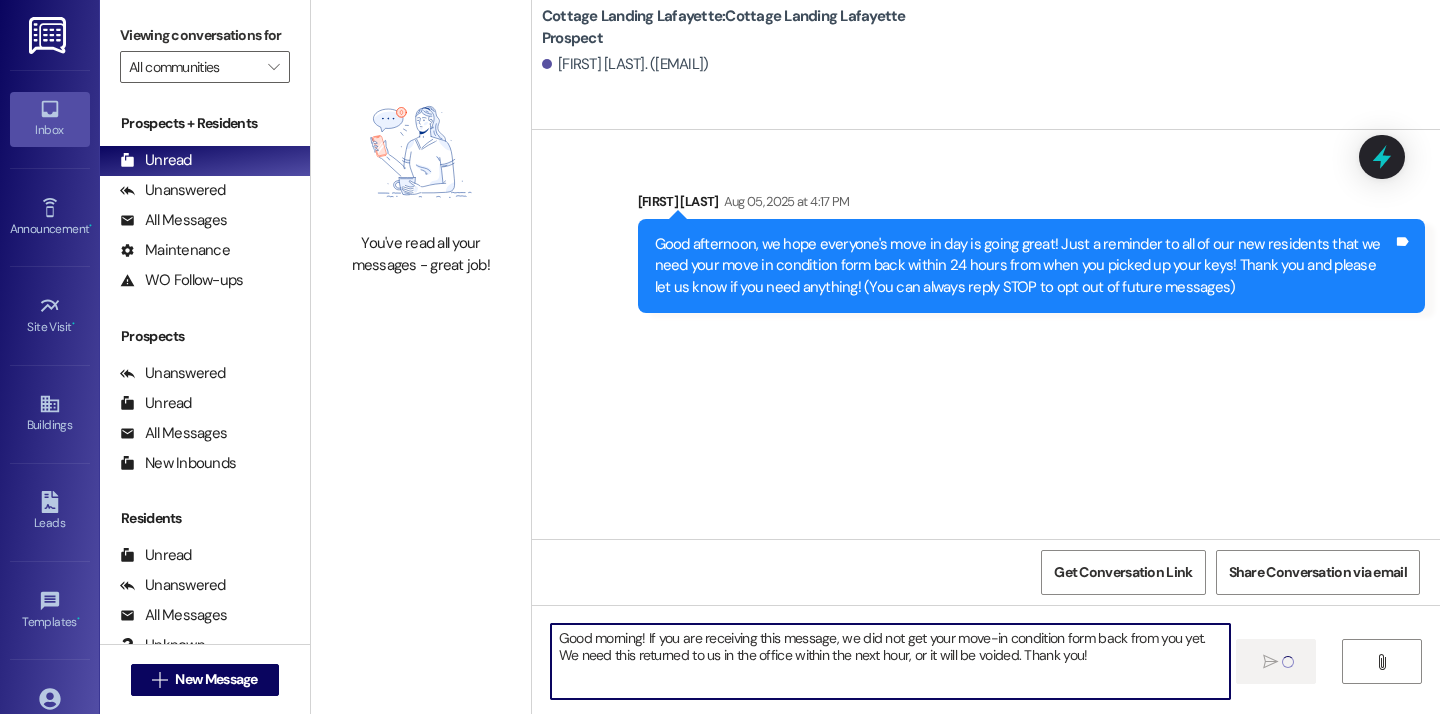type 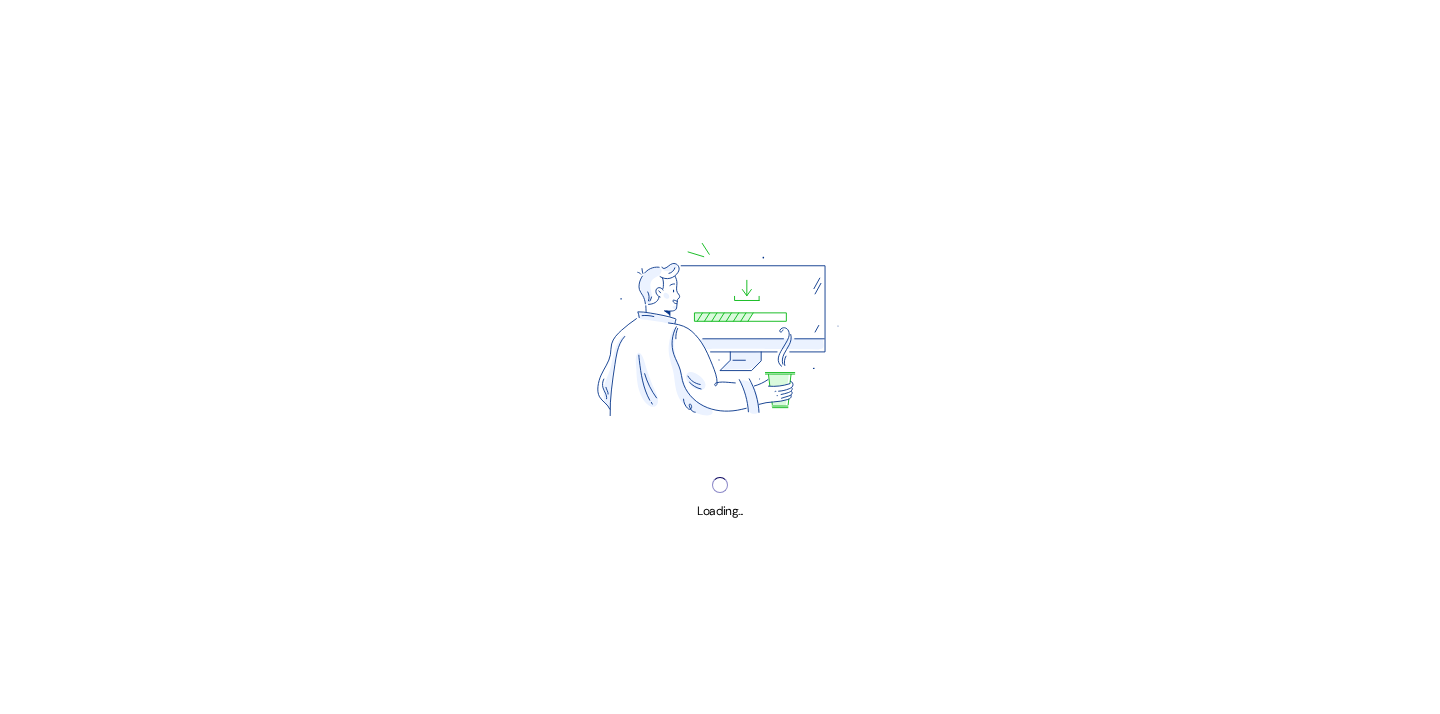 scroll, scrollTop: 0, scrollLeft: 0, axis: both 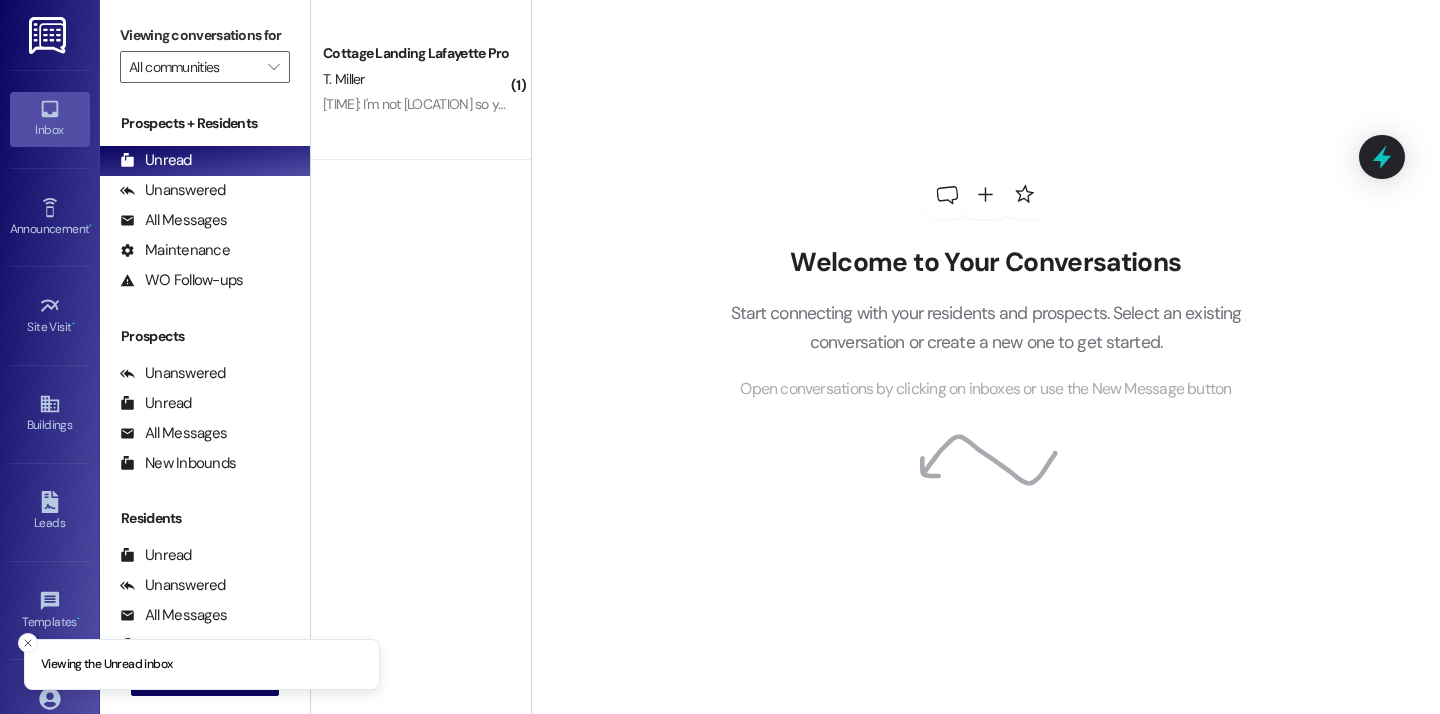 click on "Welcome to Your Conversations Start connecting with your residents and prospects. Select an existing conversation or create a new one to get started. Open conversations by clicking on inboxes or use the New Message button" at bounding box center [985, 357] 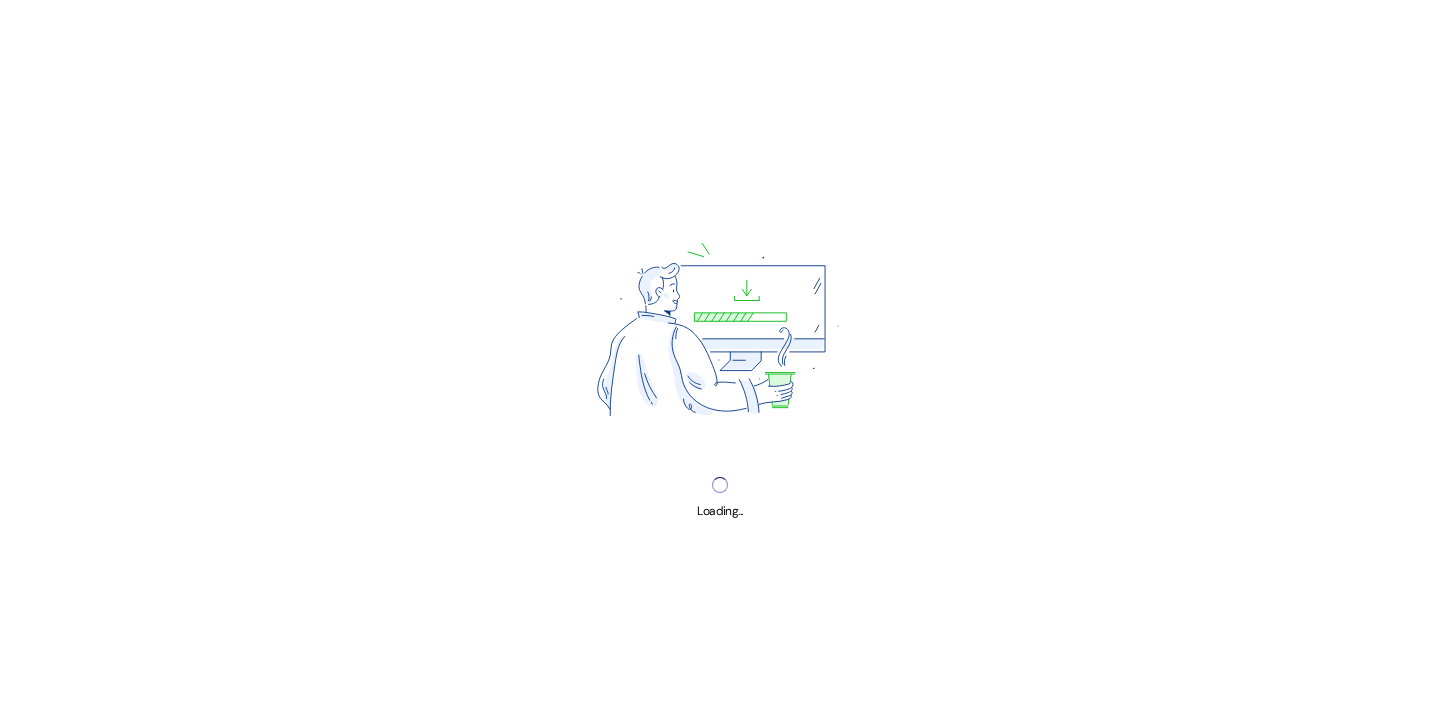 scroll, scrollTop: 0, scrollLeft: 0, axis: both 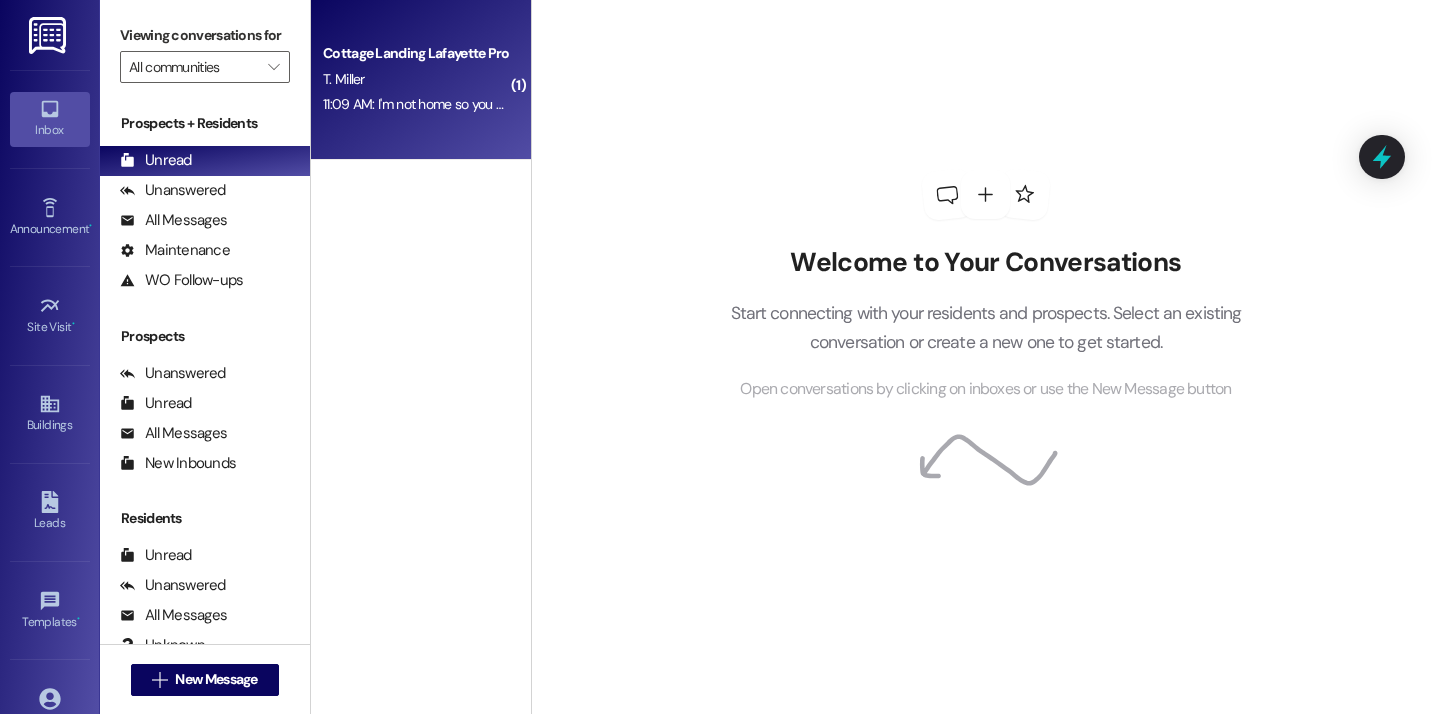 click on "Cottage Landing [CITY], [STATE] [LAST] 11:09 AM: I'm not home so you can just void it! Thanks! 11:09 AM: I'm not home so you can just void it! Thanks!" at bounding box center [421, 80] 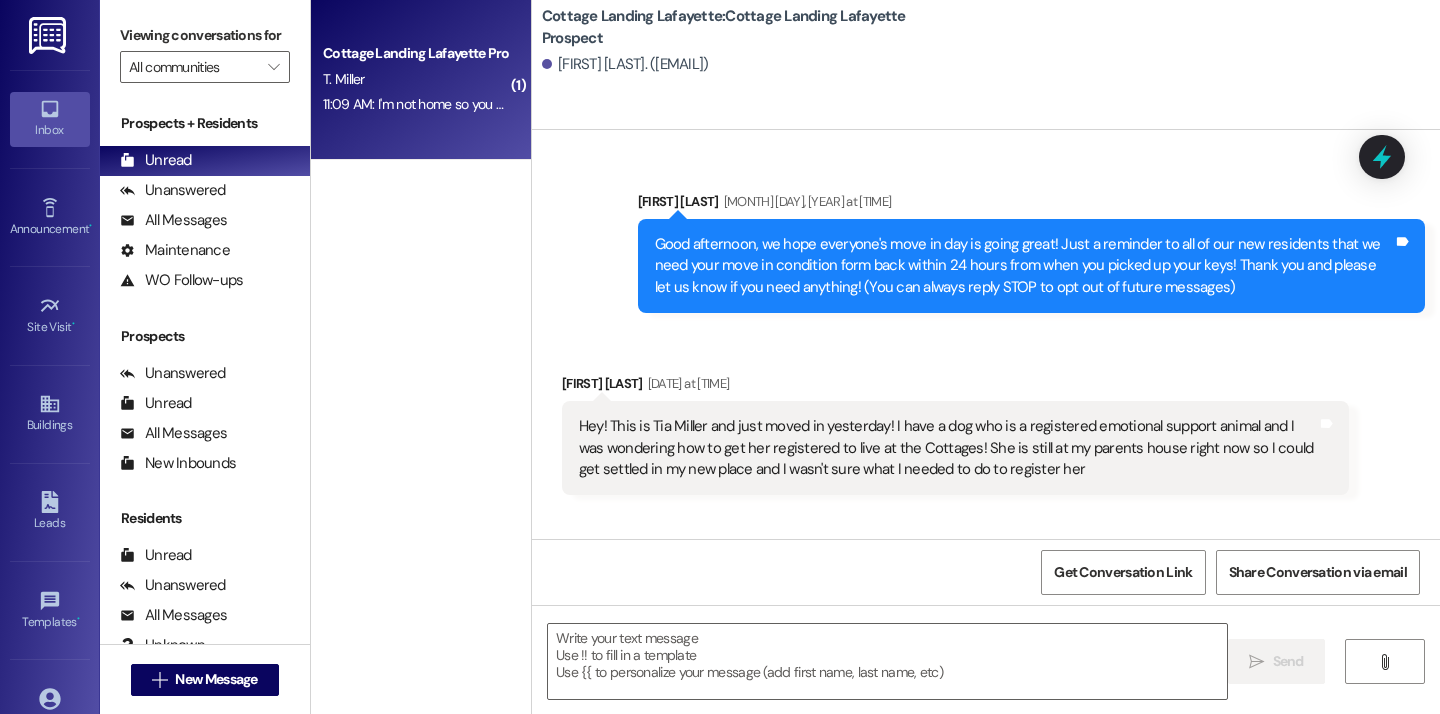 scroll, scrollTop: 3236, scrollLeft: 0, axis: vertical 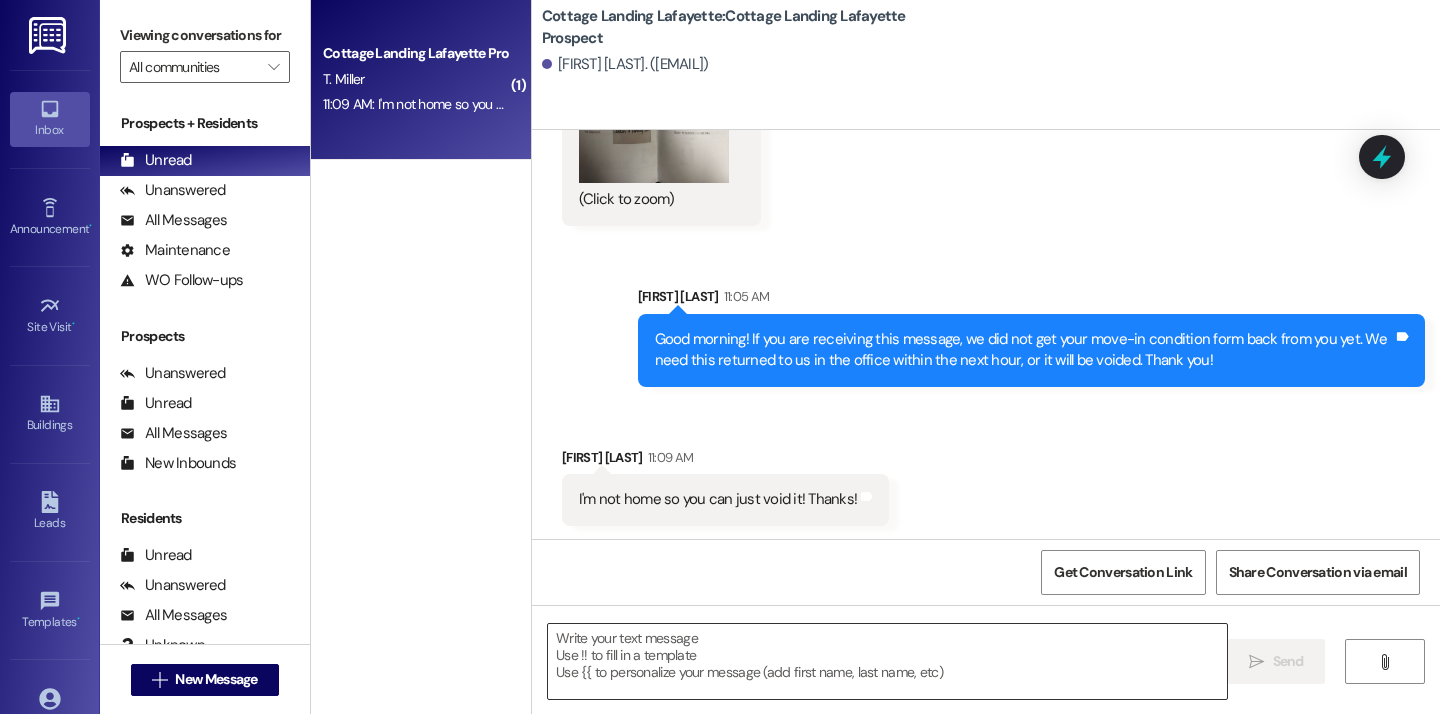click at bounding box center [887, 661] 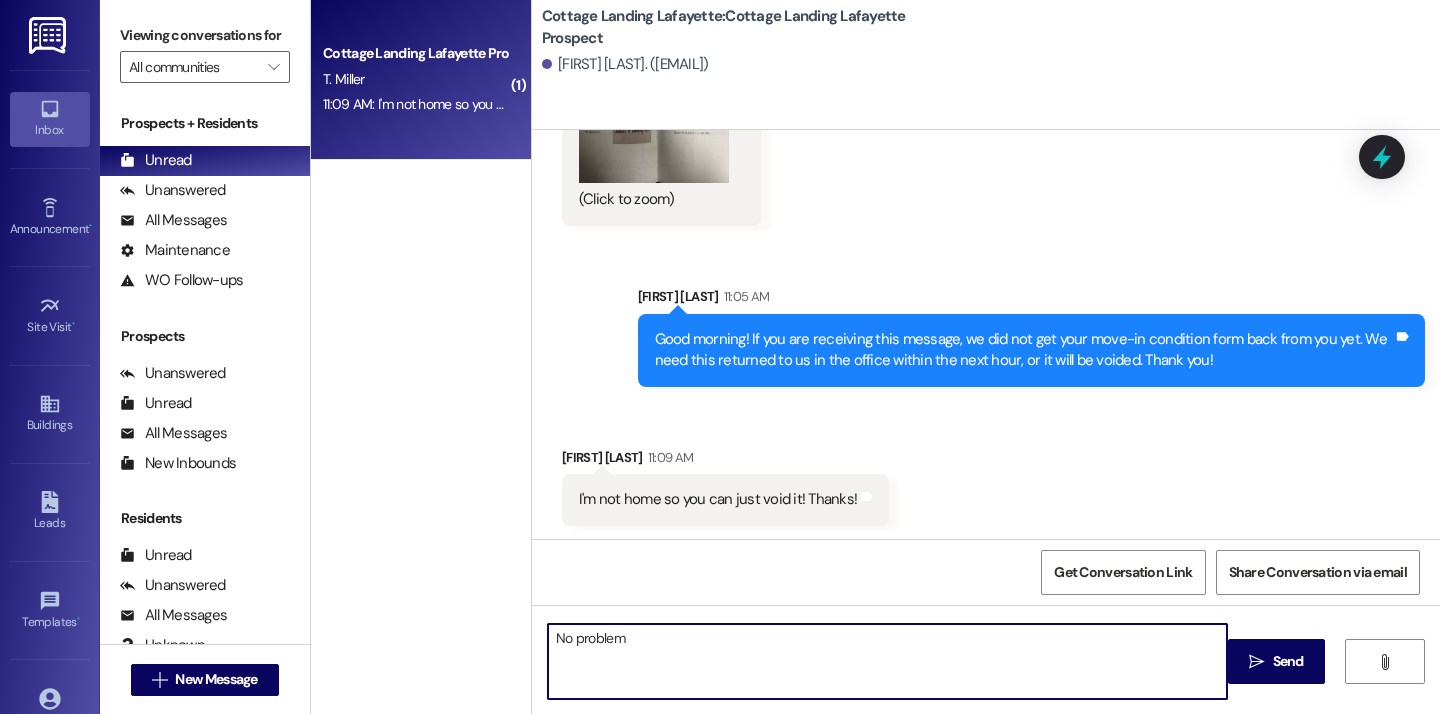 type on "No problem!" 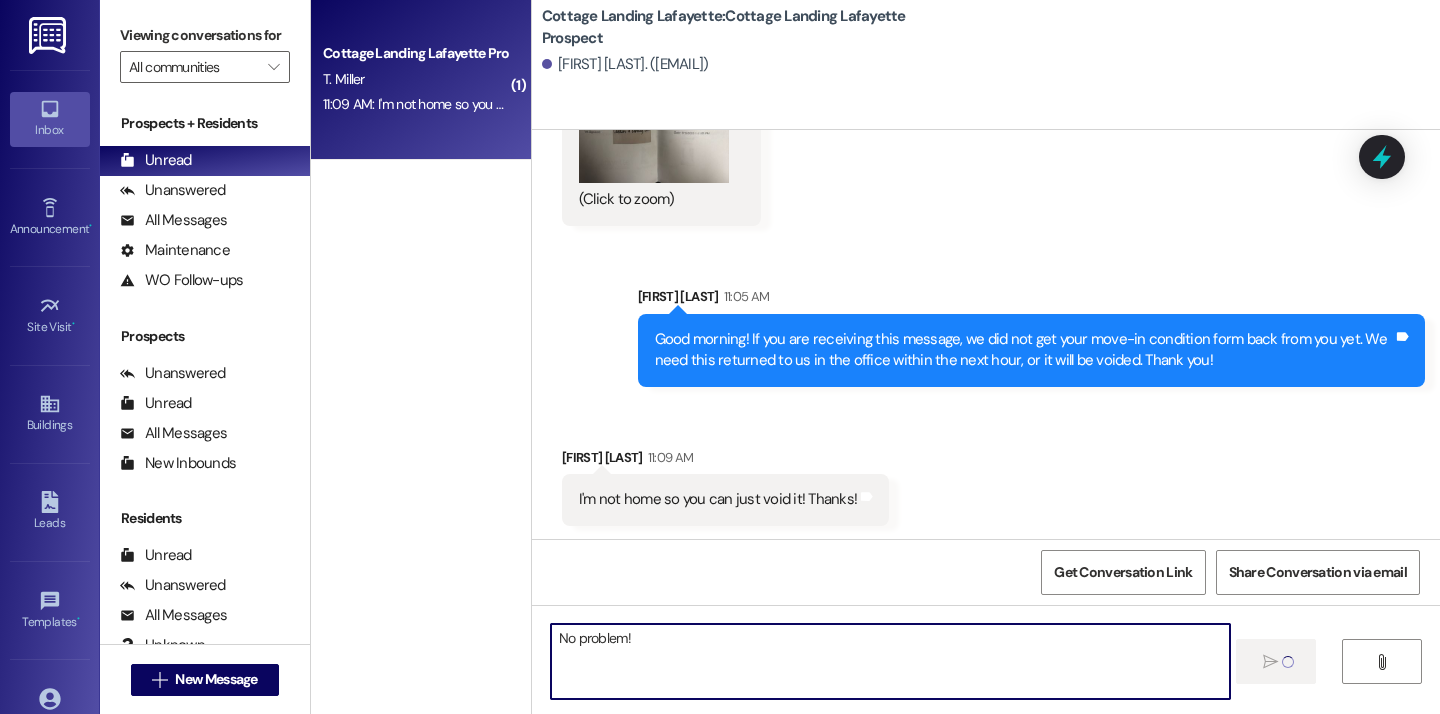 type 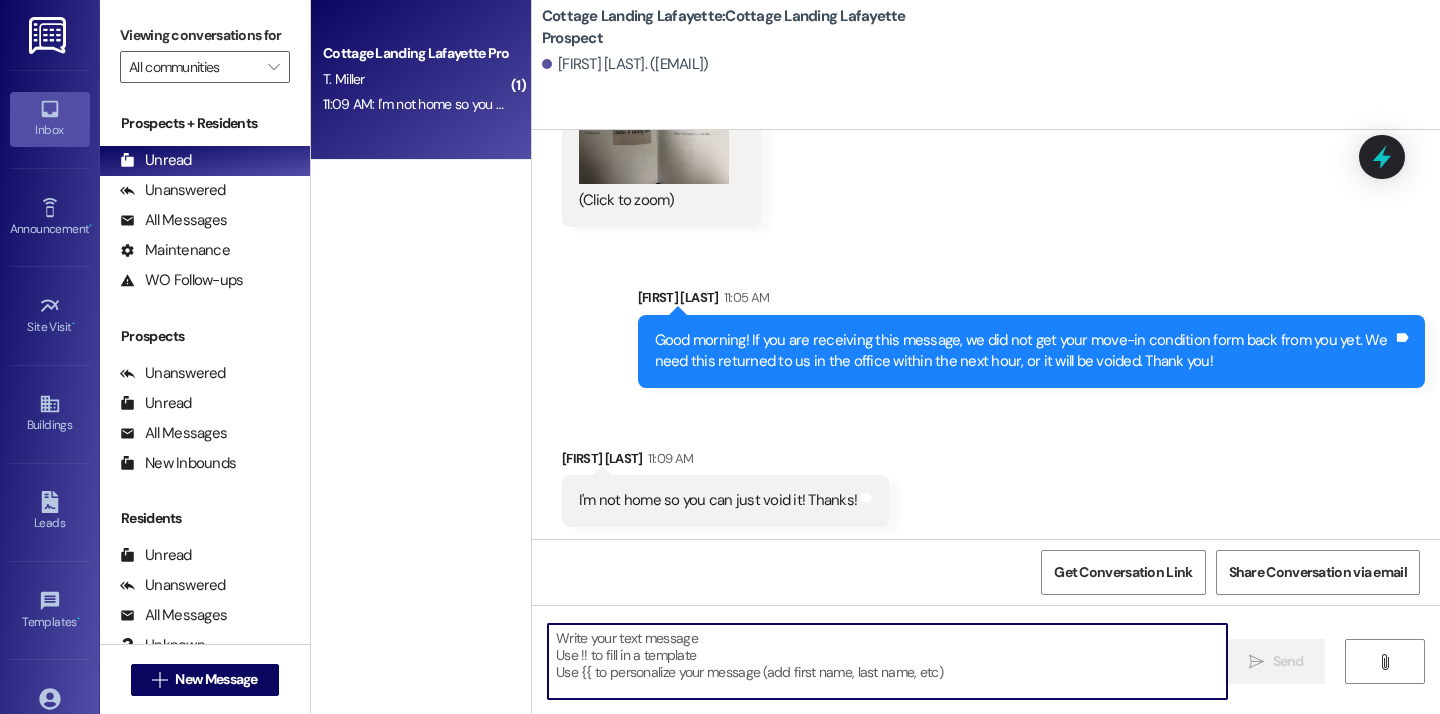 scroll, scrollTop: 3375, scrollLeft: 0, axis: vertical 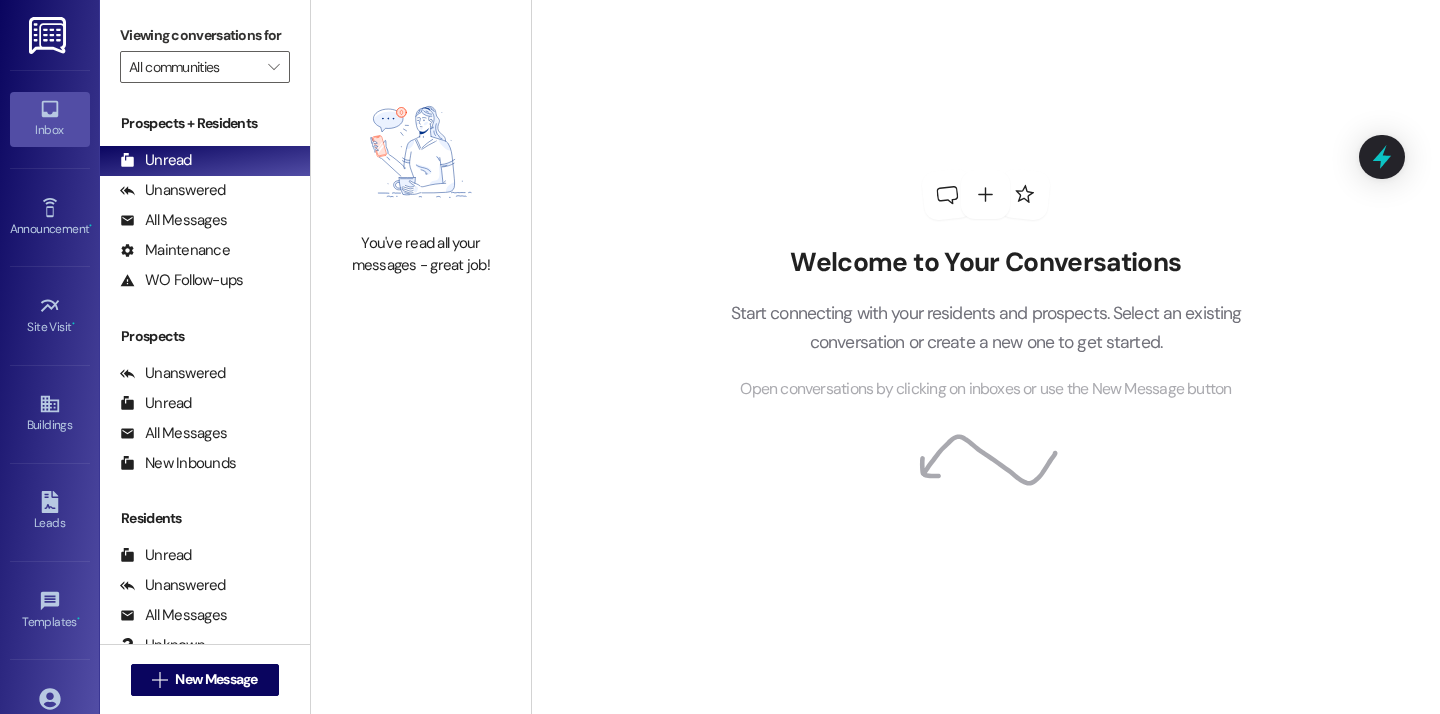 click on "Welcome to Your Conversations Start connecting with your residents and prospects. Select an existing conversation or create a new one to get started. Open conversations by clicking on inboxes or use the New Message button" at bounding box center (985, 357) 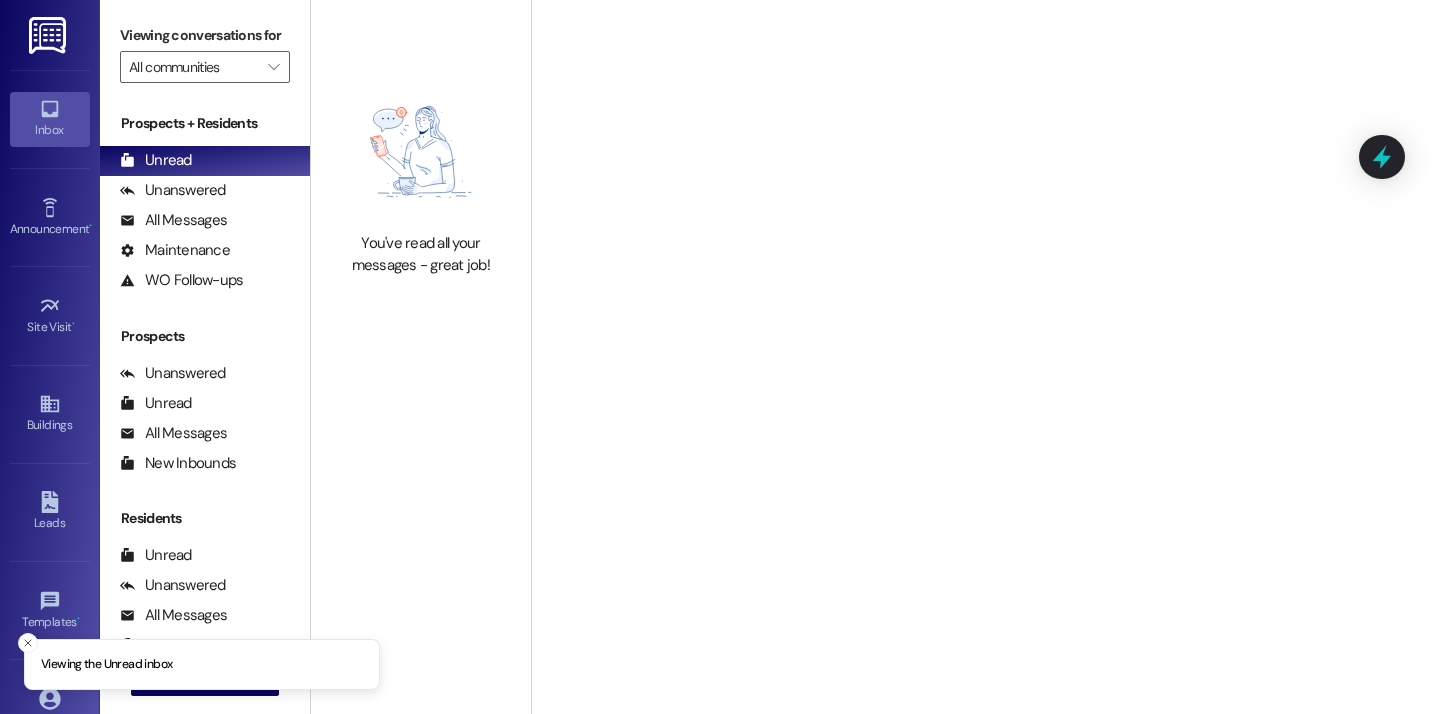 scroll, scrollTop: 0, scrollLeft: 0, axis: both 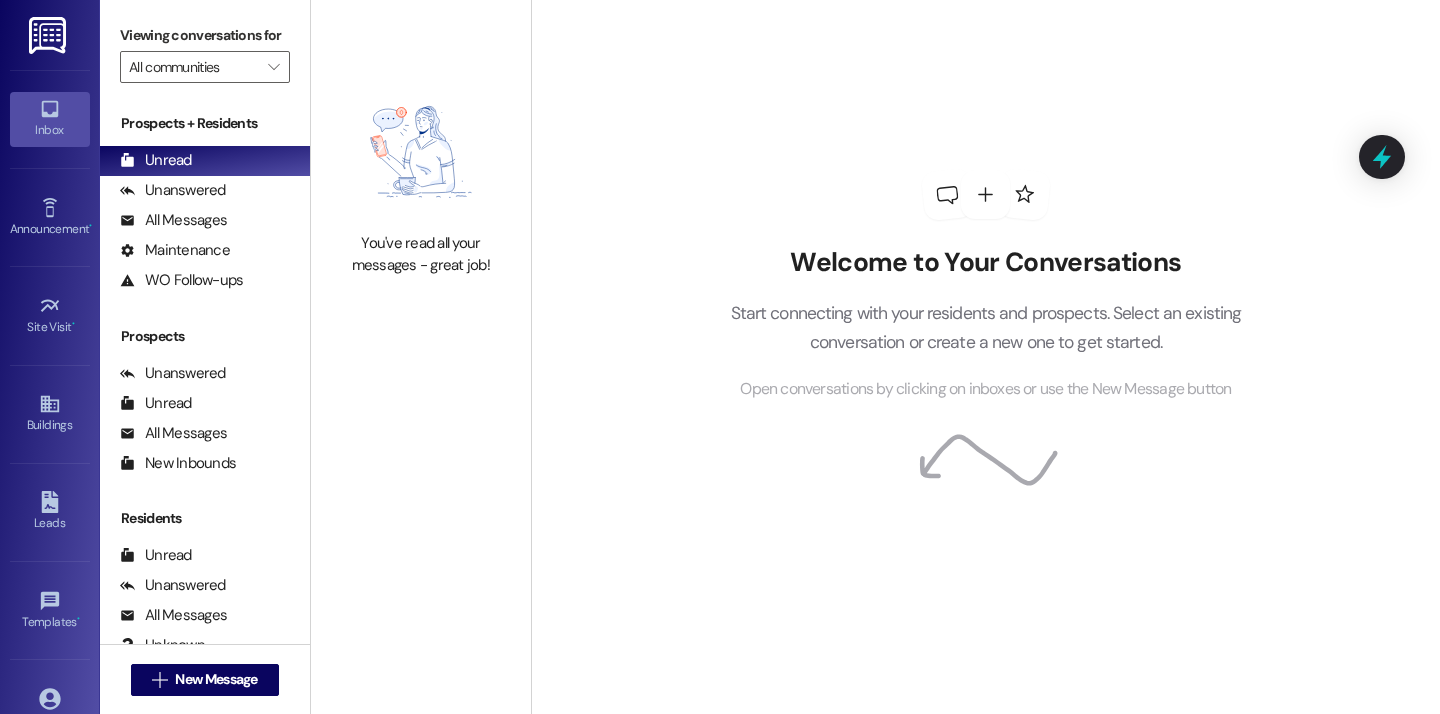 click at bounding box center [421, 152] 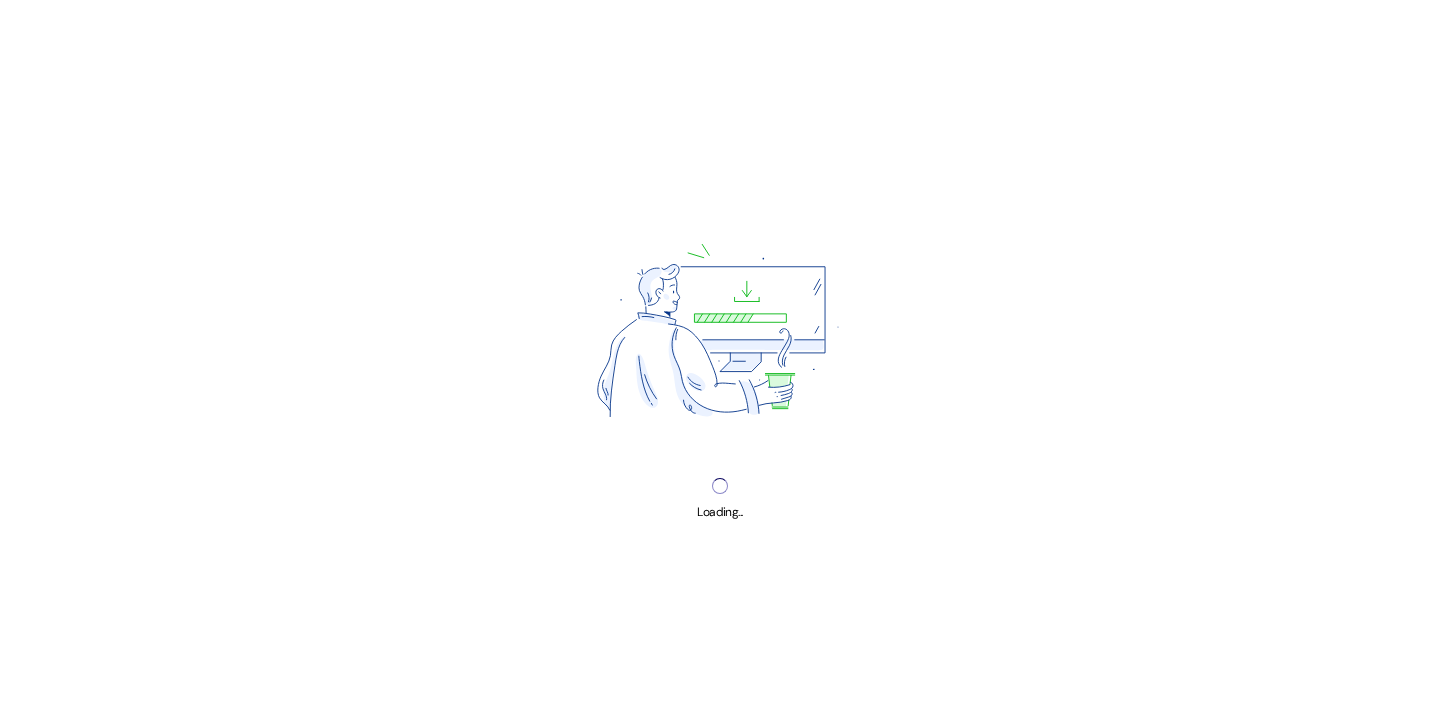 scroll, scrollTop: 0, scrollLeft: 0, axis: both 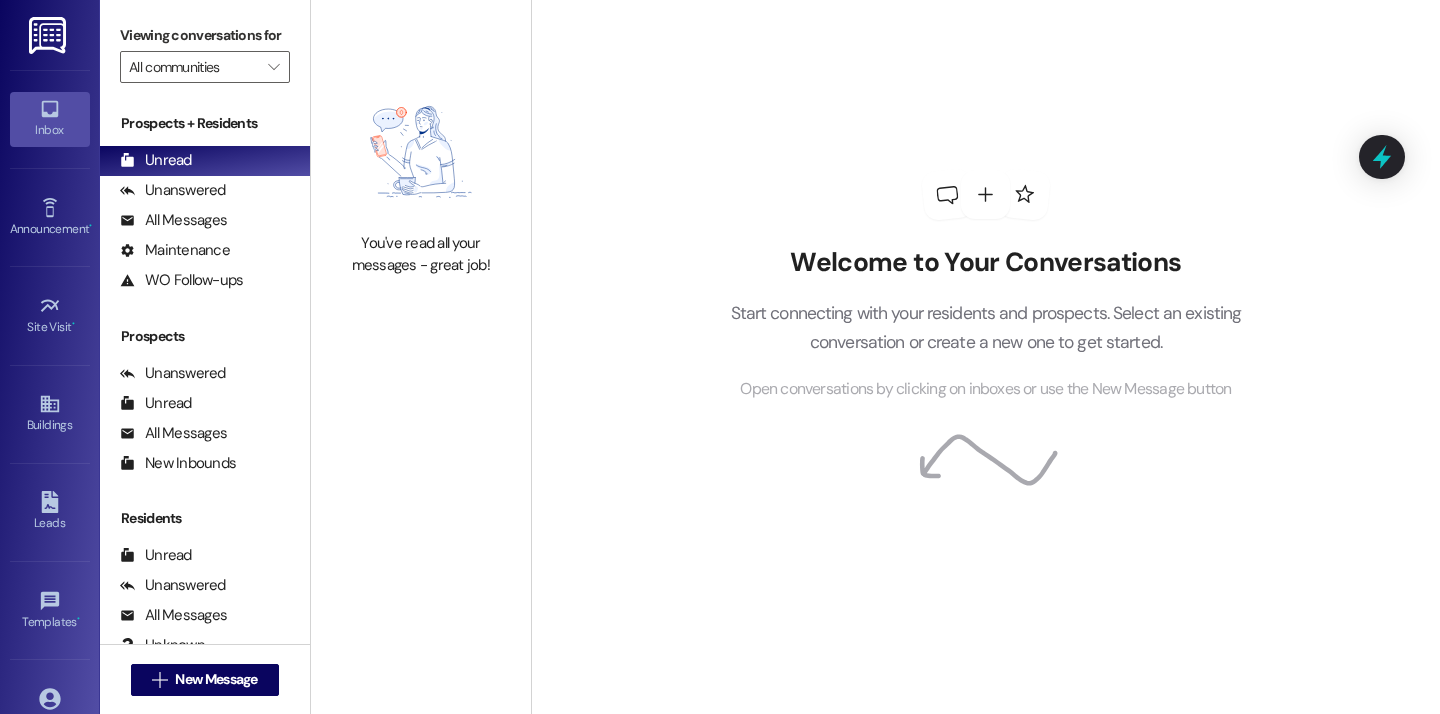 click at bounding box center (421, 152) 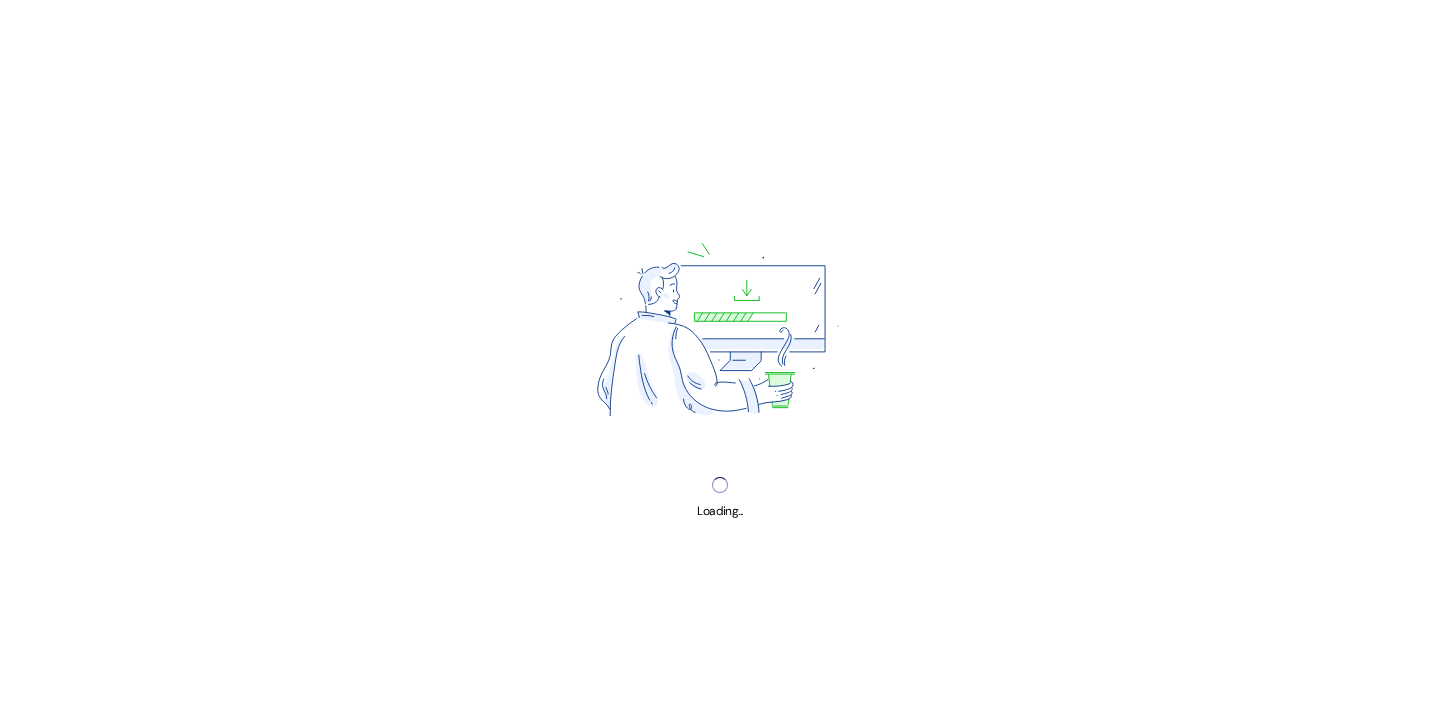 scroll, scrollTop: 0, scrollLeft: 0, axis: both 